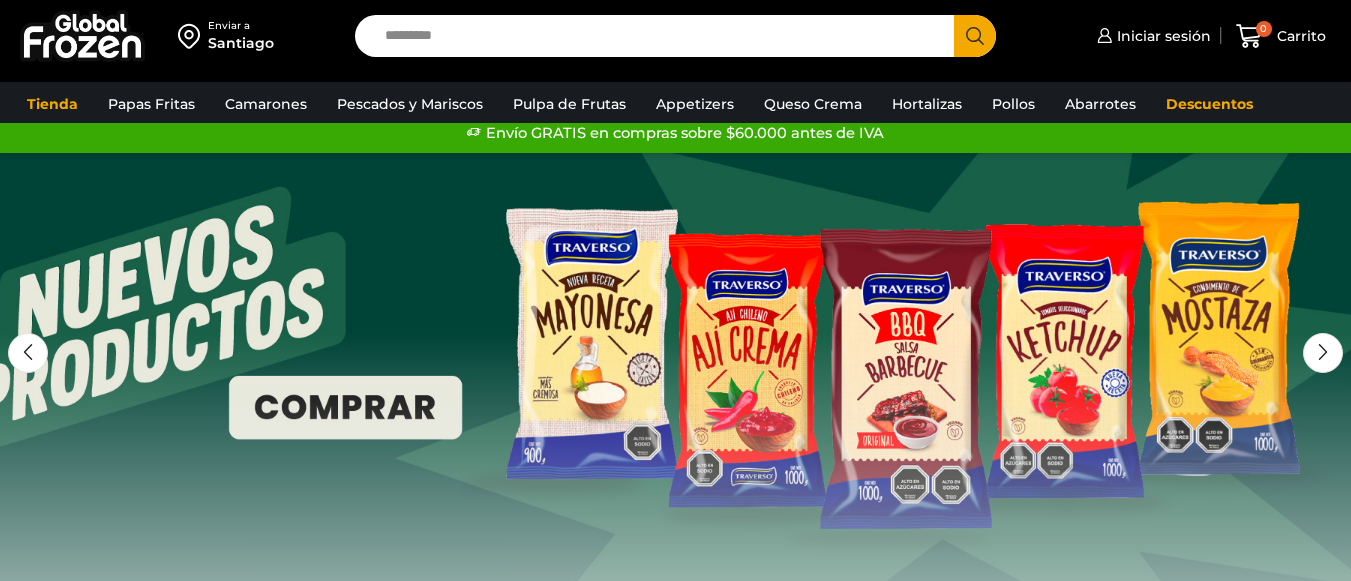 scroll, scrollTop: 0, scrollLeft: 0, axis: both 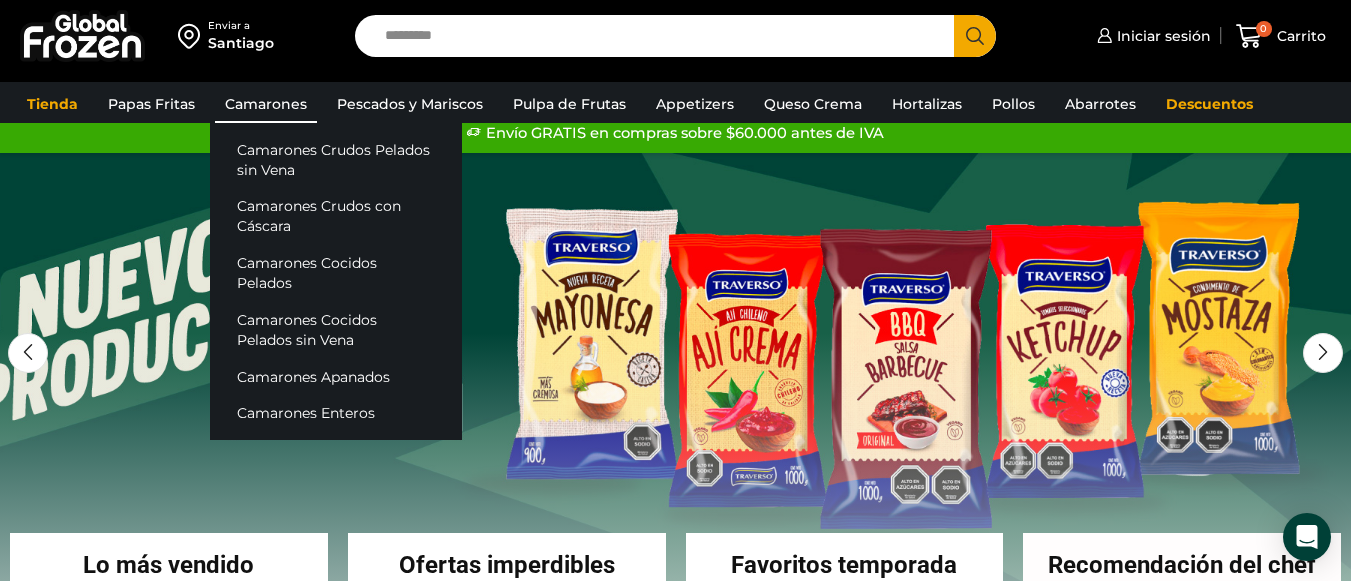 click on "Camarones" at bounding box center [266, 104] 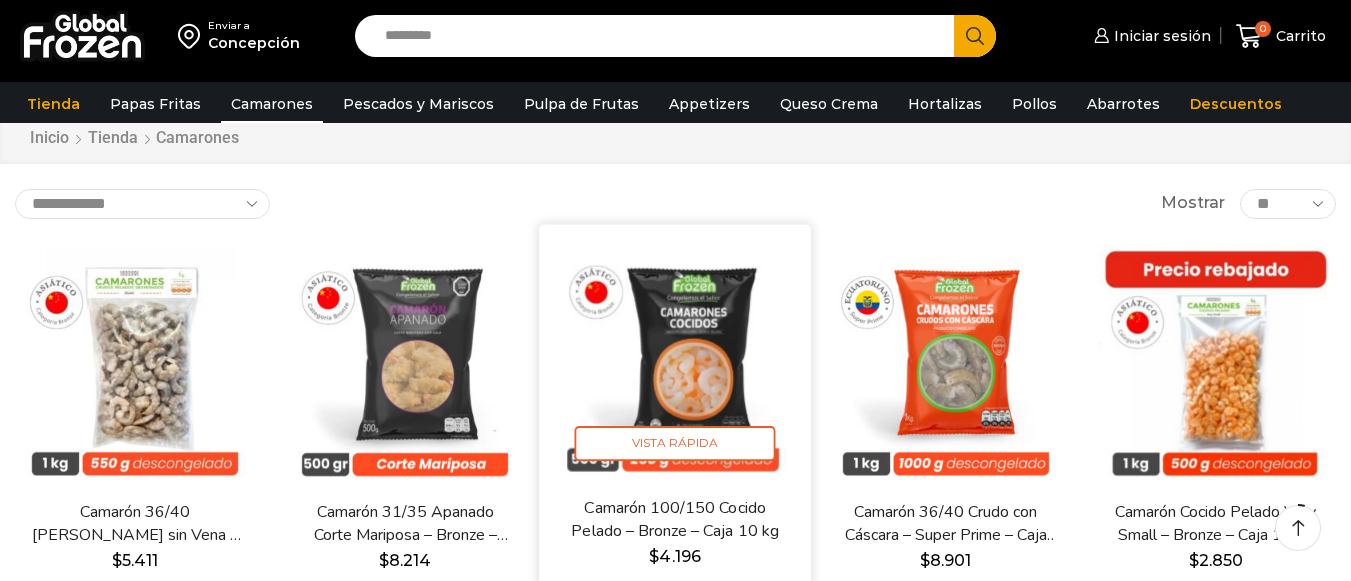 scroll, scrollTop: 100, scrollLeft: 0, axis: vertical 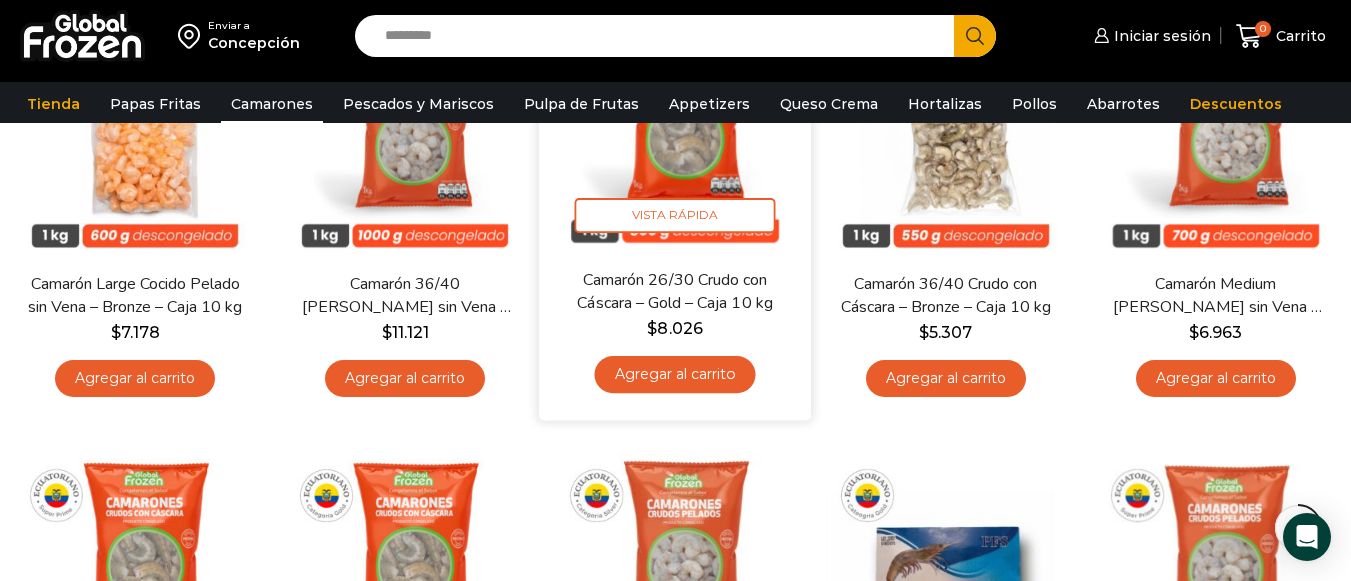 click on "Agregar al carrito" at bounding box center (675, 374) 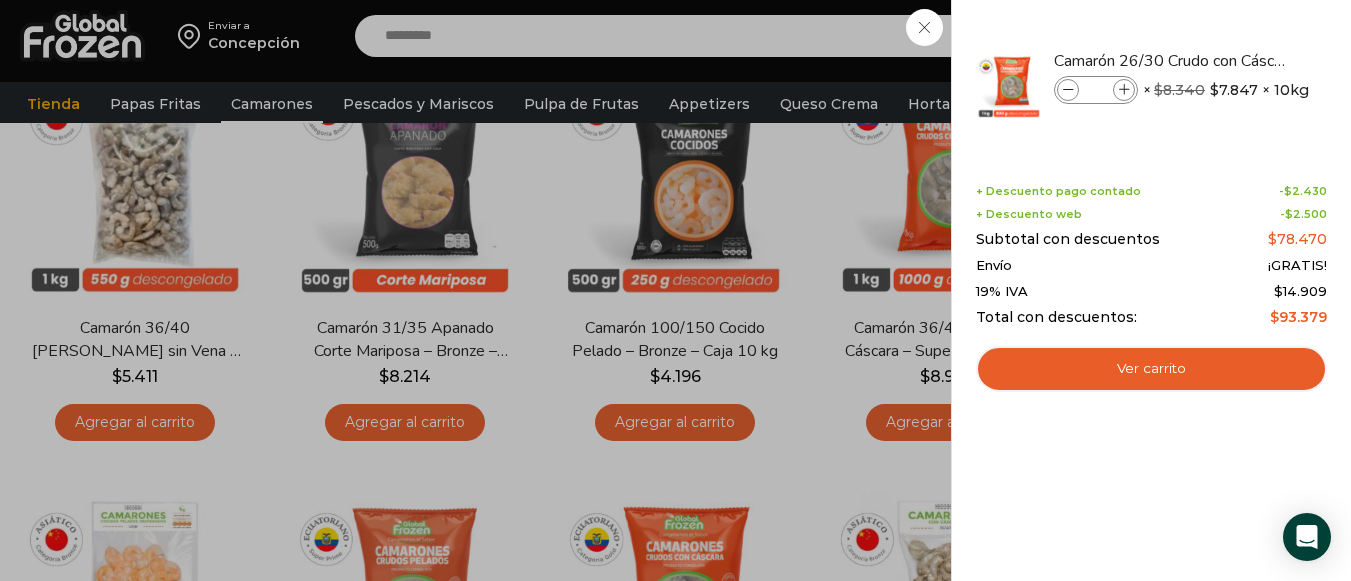 scroll, scrollTop: 200, scrollLeft: 0, axis: vertical 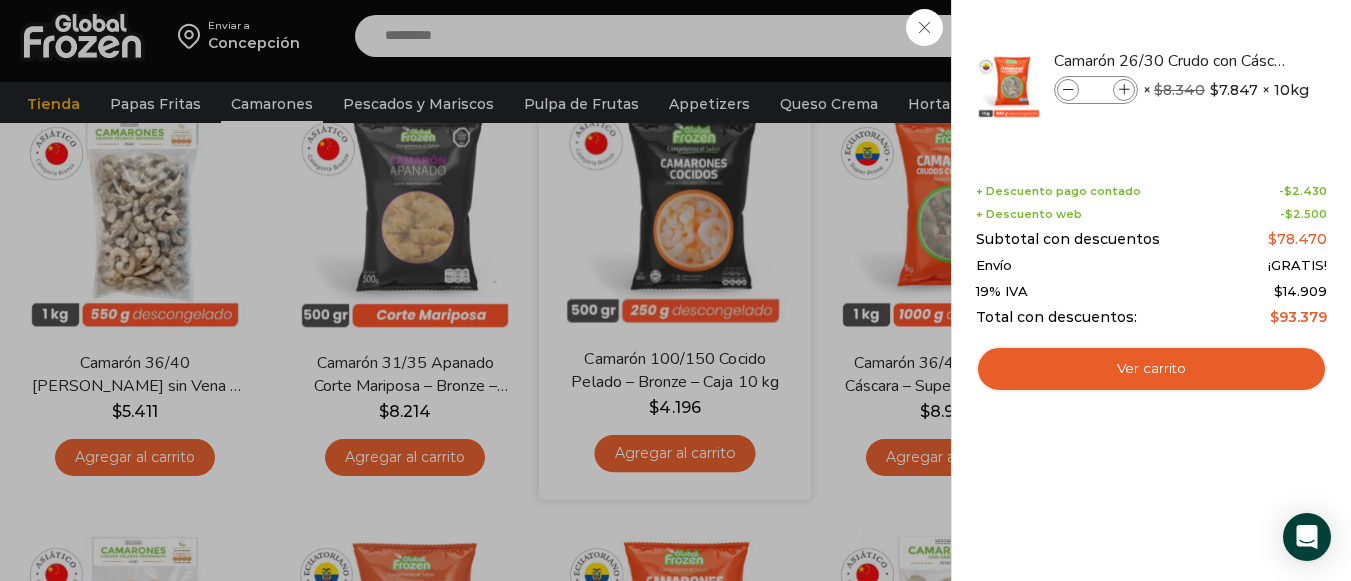 click on "1
Carrito
1
1
Shopping Cart
*" at bounding box center [1281, 36] 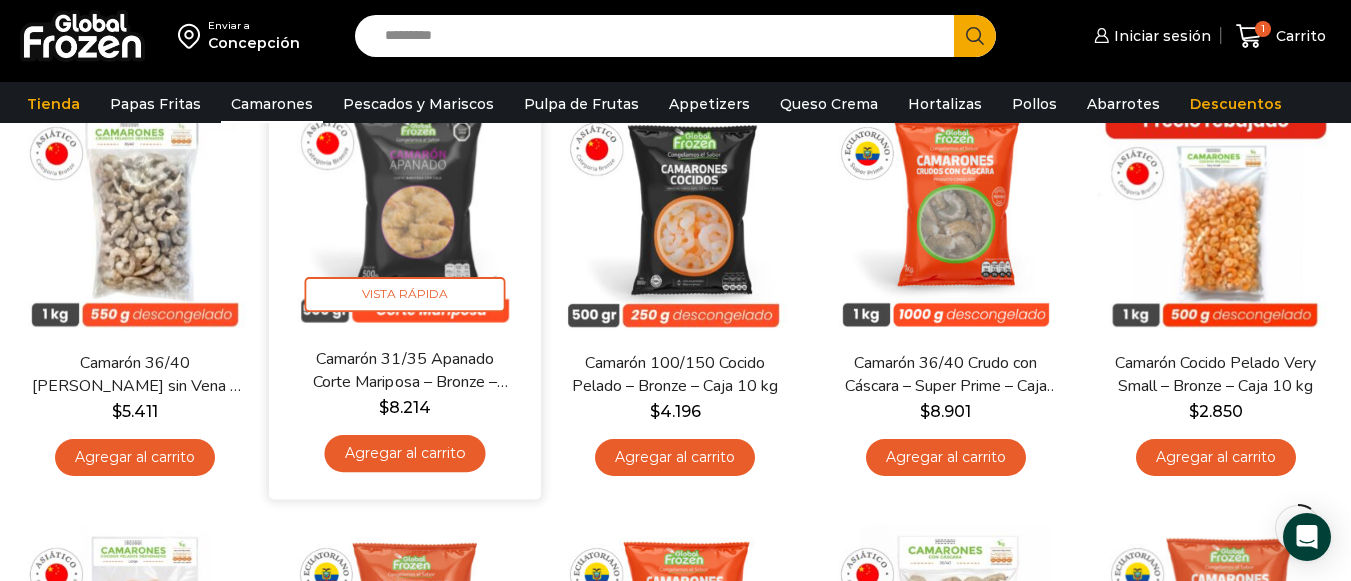click on "Agregar al carrito" at bounding box center (405, 453) 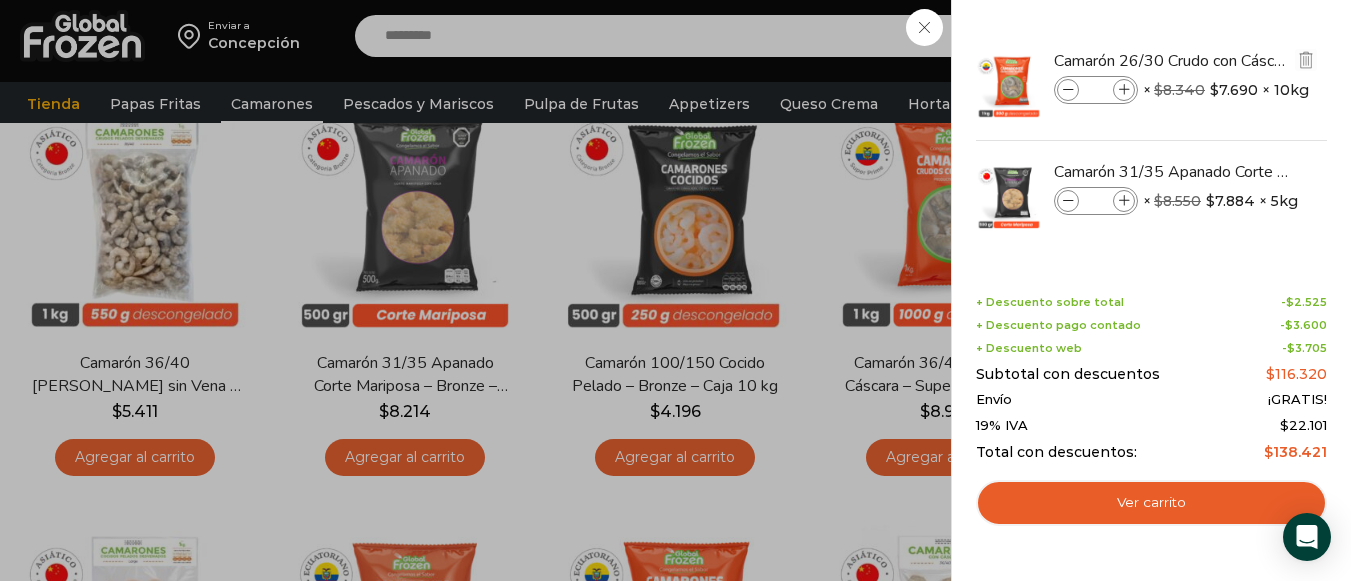 click at bounding box center [1124, 90] 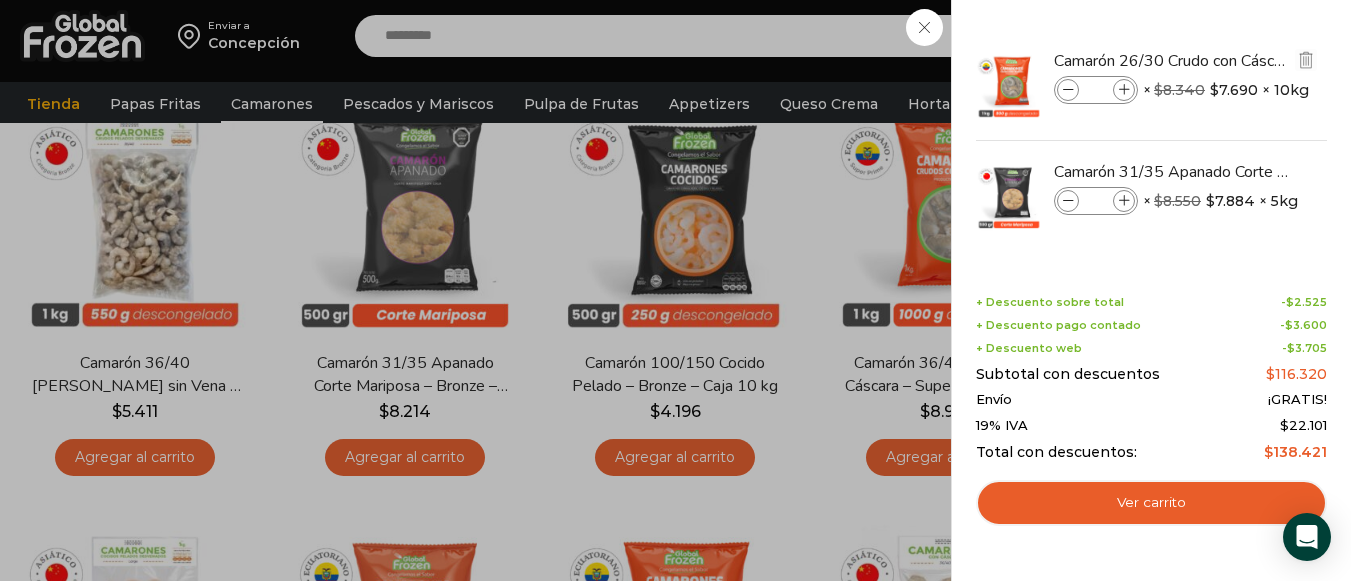 click at bounding box center [1124, 90] 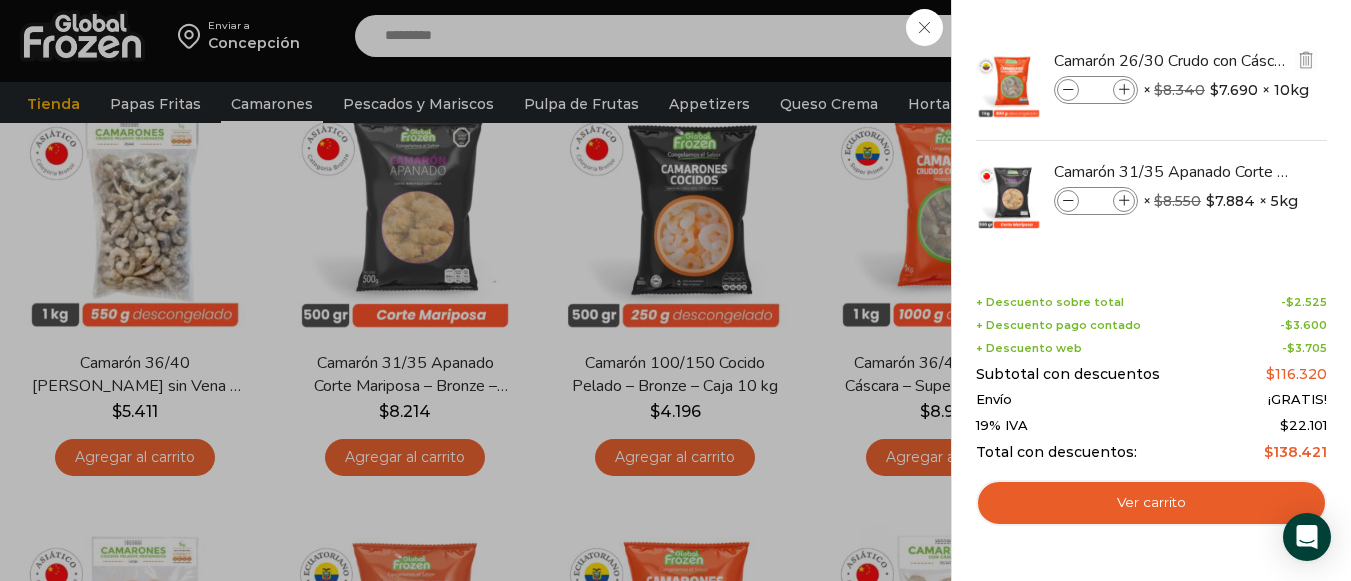 type on "*" 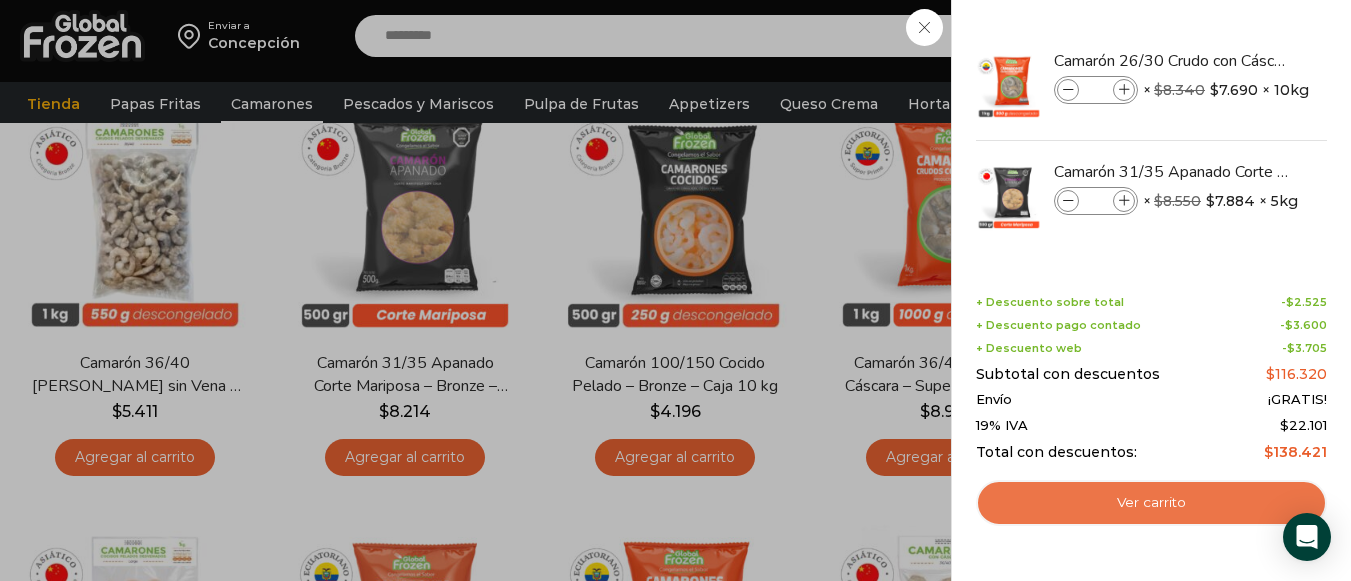 click on "Ver carrito" at bounding box center (1151, 503) 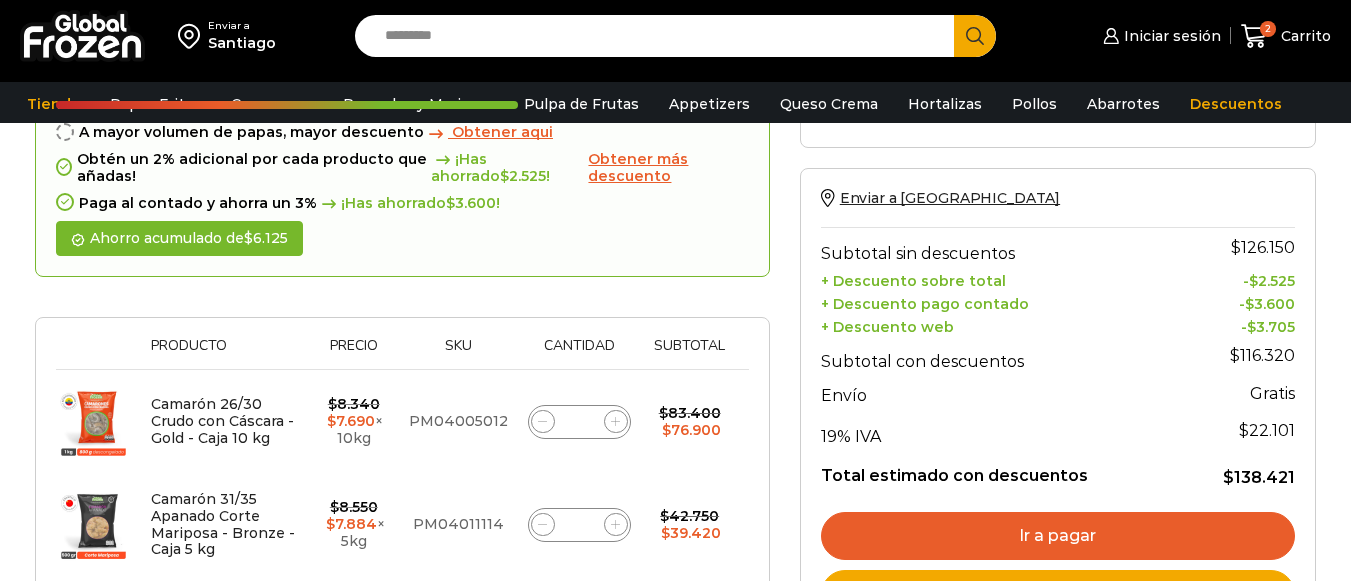 scroll, scrollTop: 300, scrollLeft: 0, axis: vertical 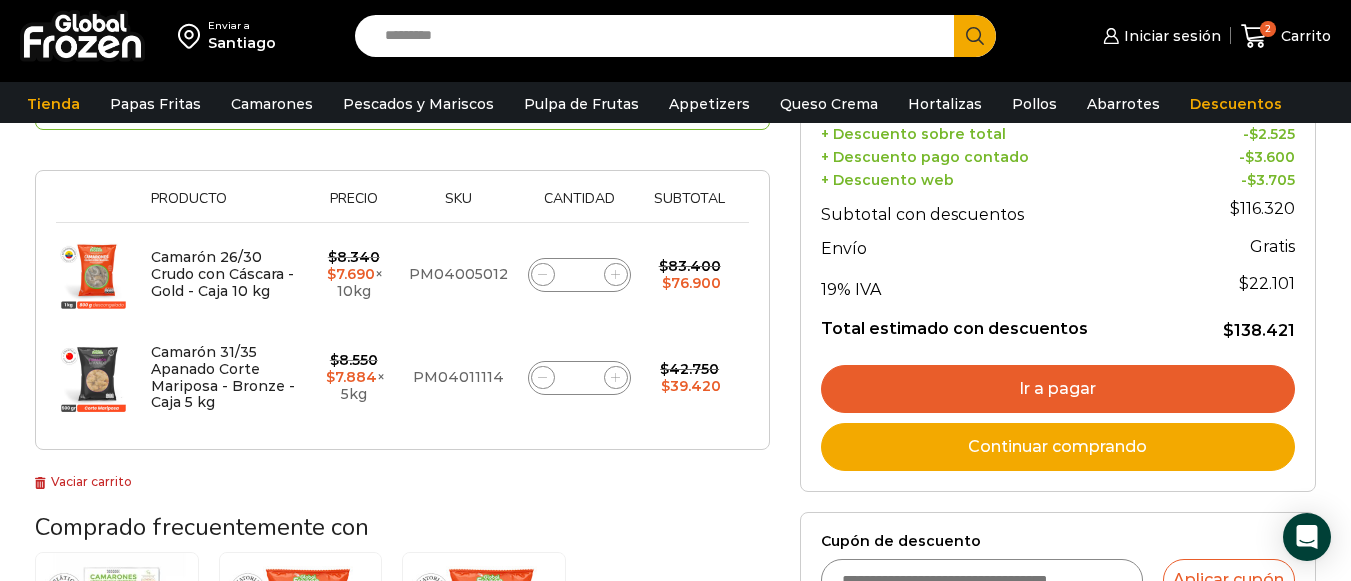 click 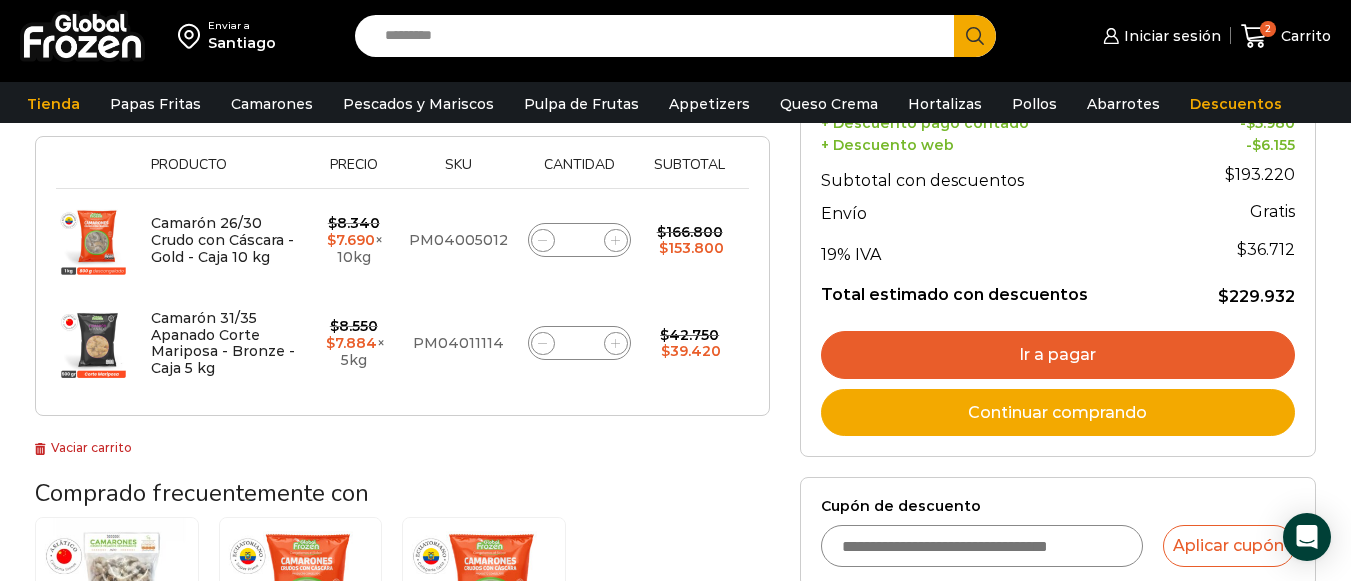 scroll, scrollTop: 413, scrollLeft: 0, axis: vertical 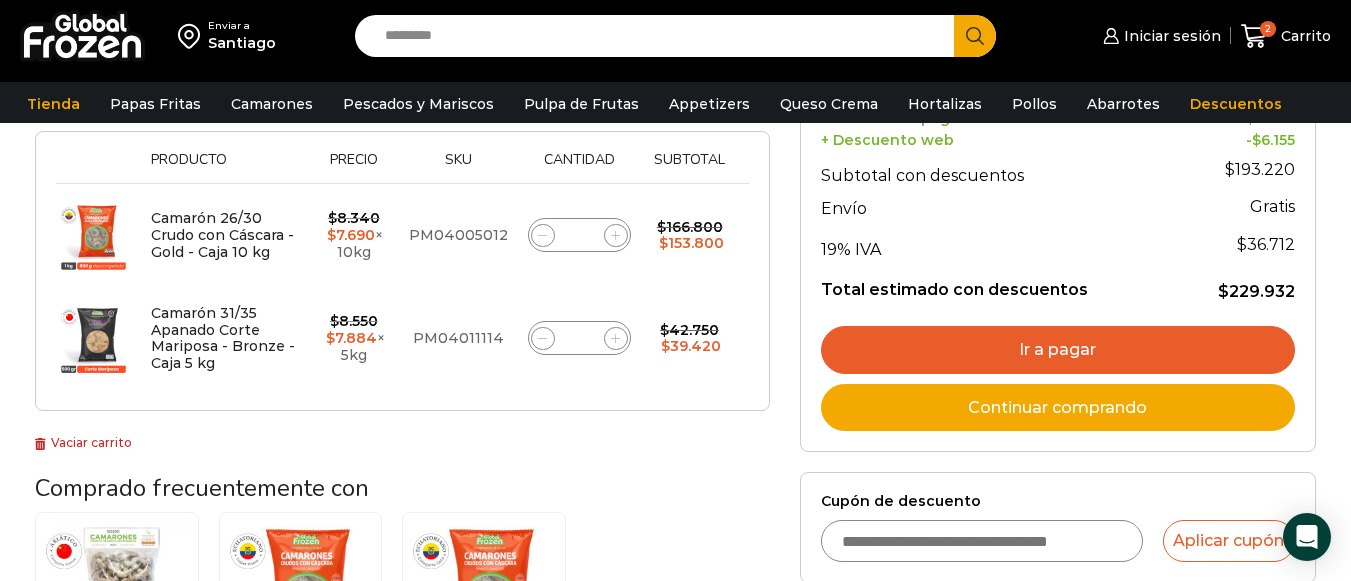 click on "Camarón 26/30 Crudo con Cáscara - Gold - Caja 10 kg cantidad
*" 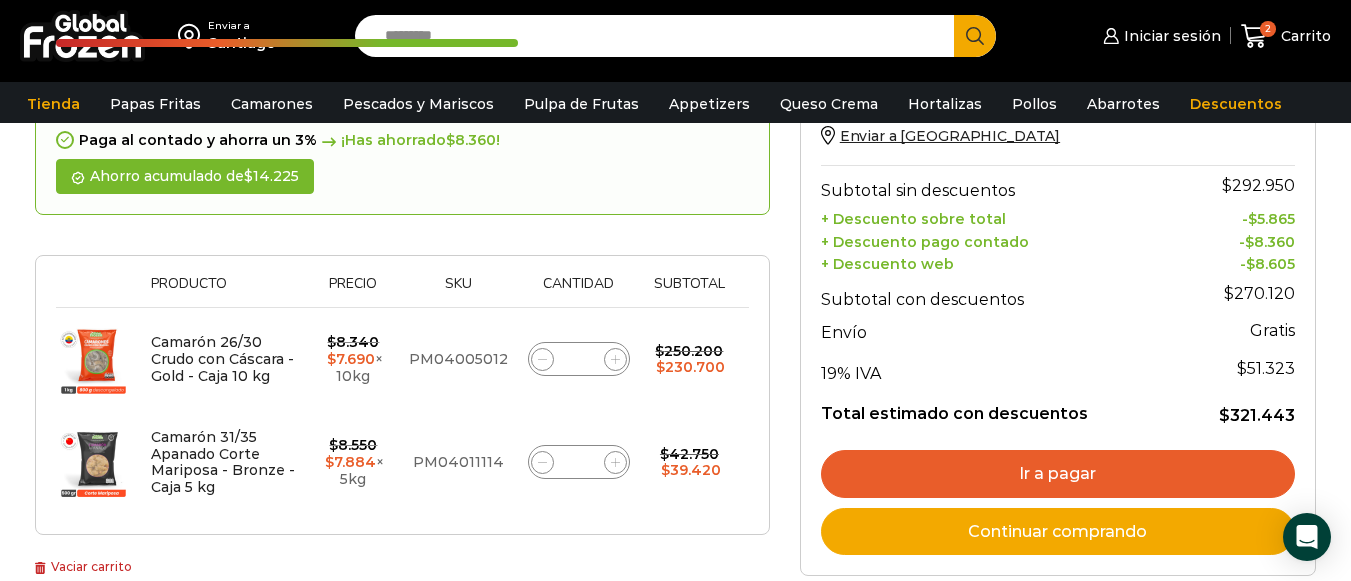 scroll, scrollTop: 213, scrollLeft: 0, axis: vertical 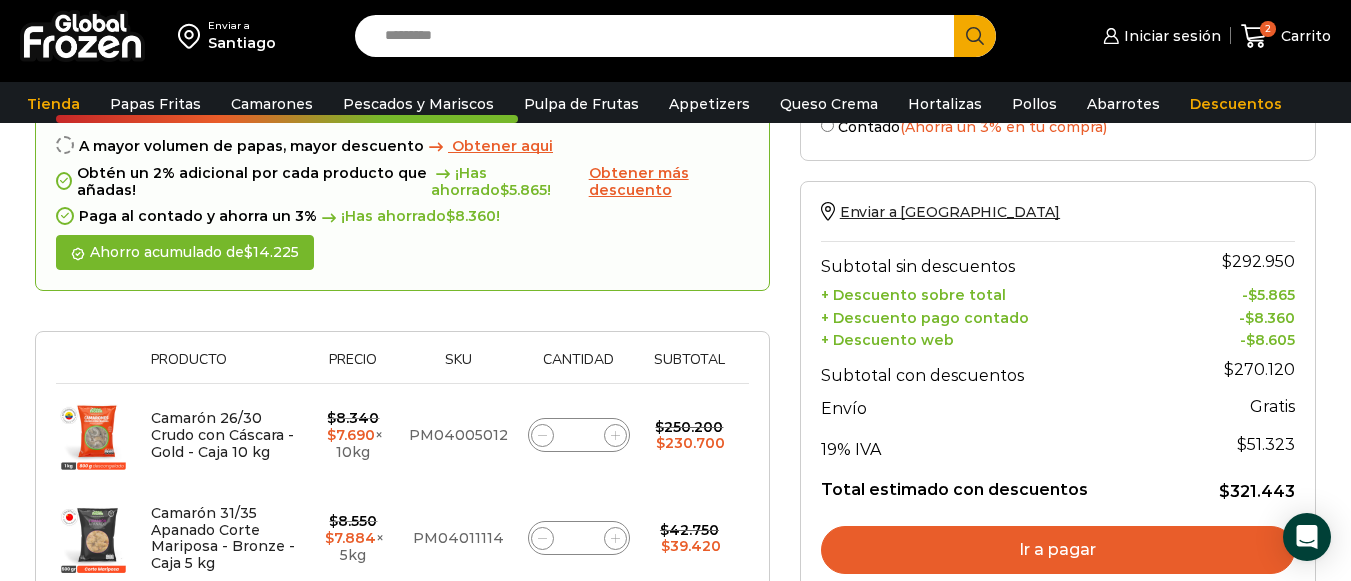 drag, startPoint x: 591, startPoint y: 451, endPoint x: 601, endPoint y: 446, distance: 11.18034 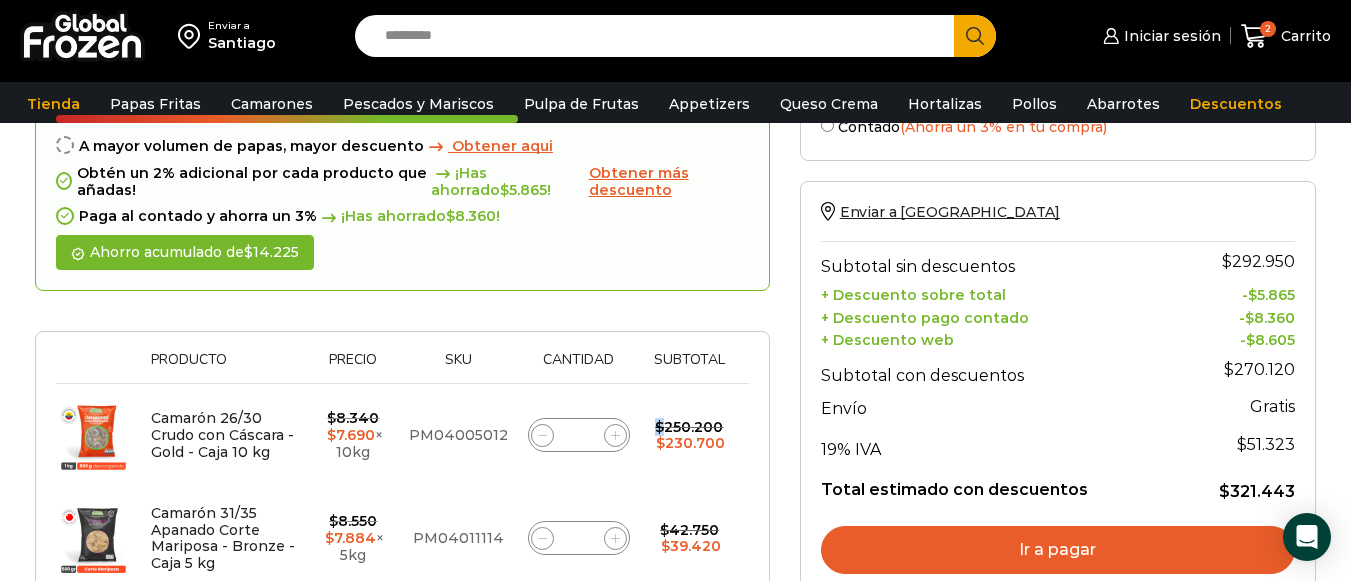 click 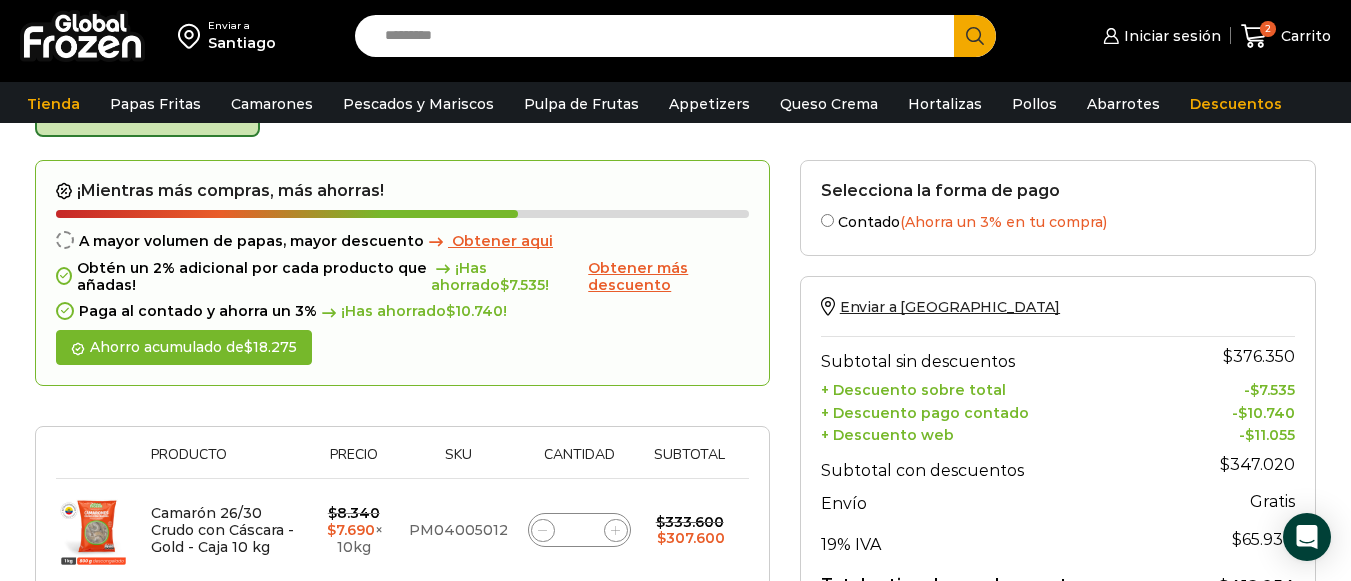 scroll, scrollTop: 113, scrollLeft: 0, axis: vertical 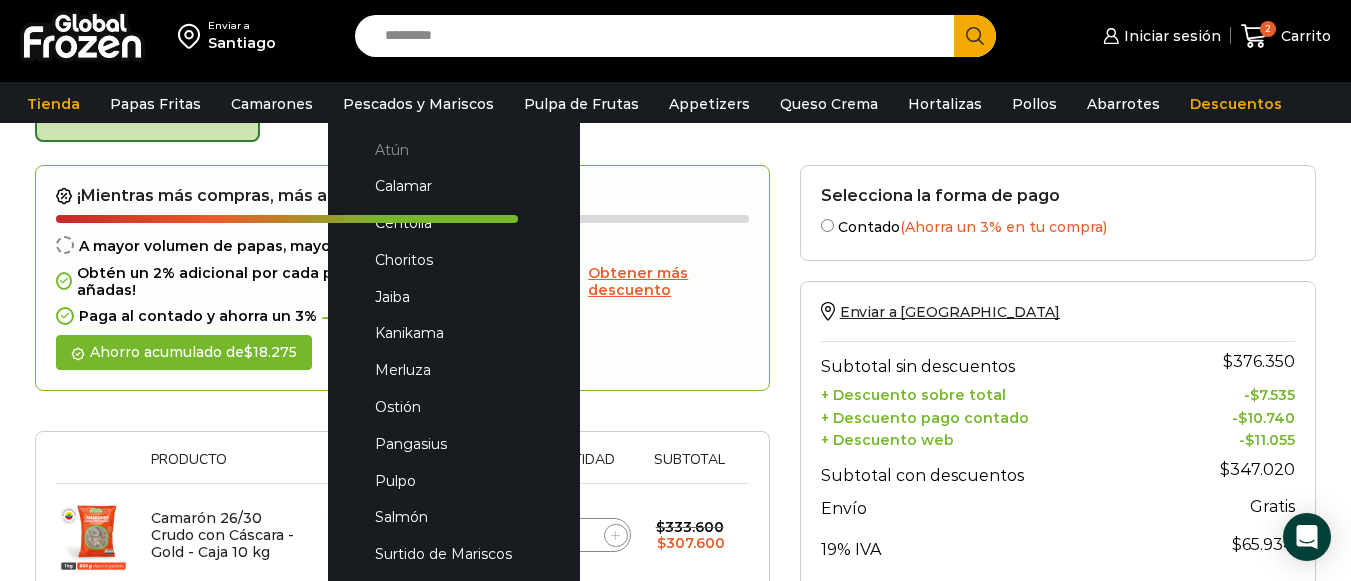 click on "Atún" at bounding box center (454, 149) 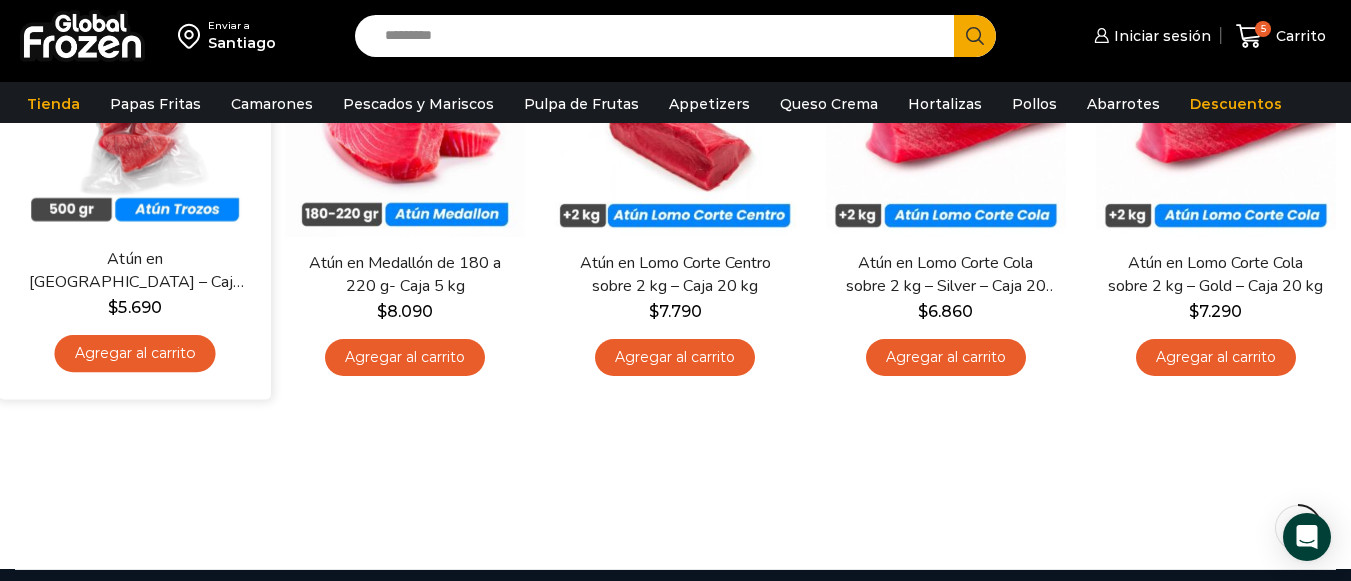 scroll, scrollTop: 300, scrollLeft: 0, axis: vertical 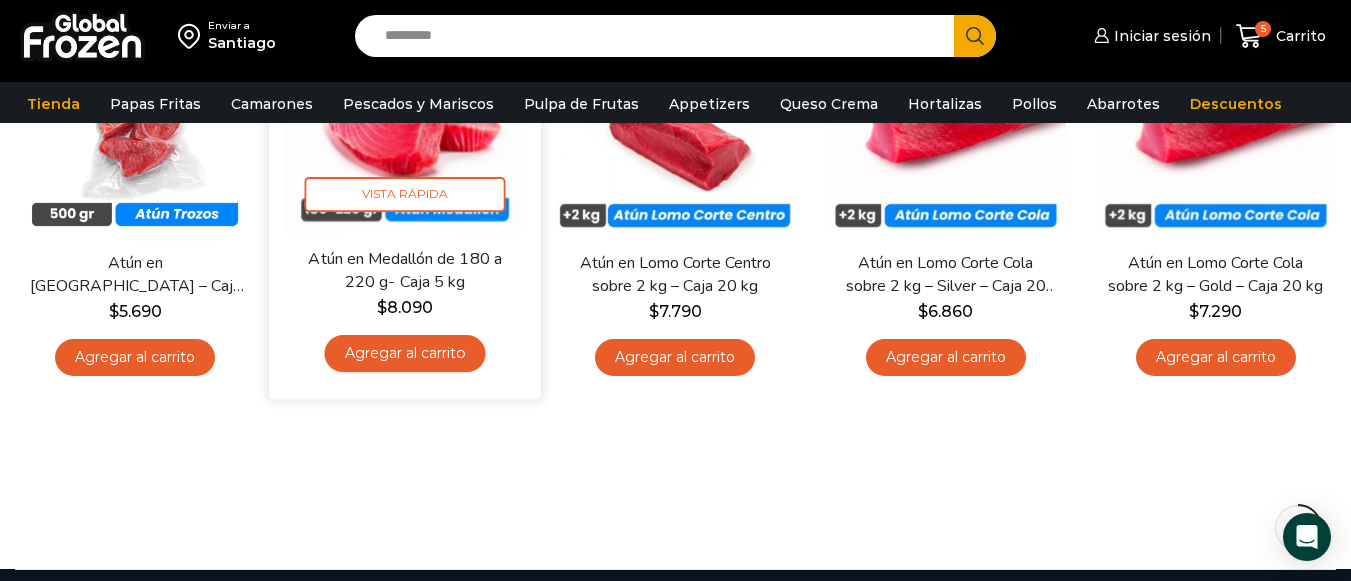 click on "Agregar al carrito" at bounding box center (405, 353) 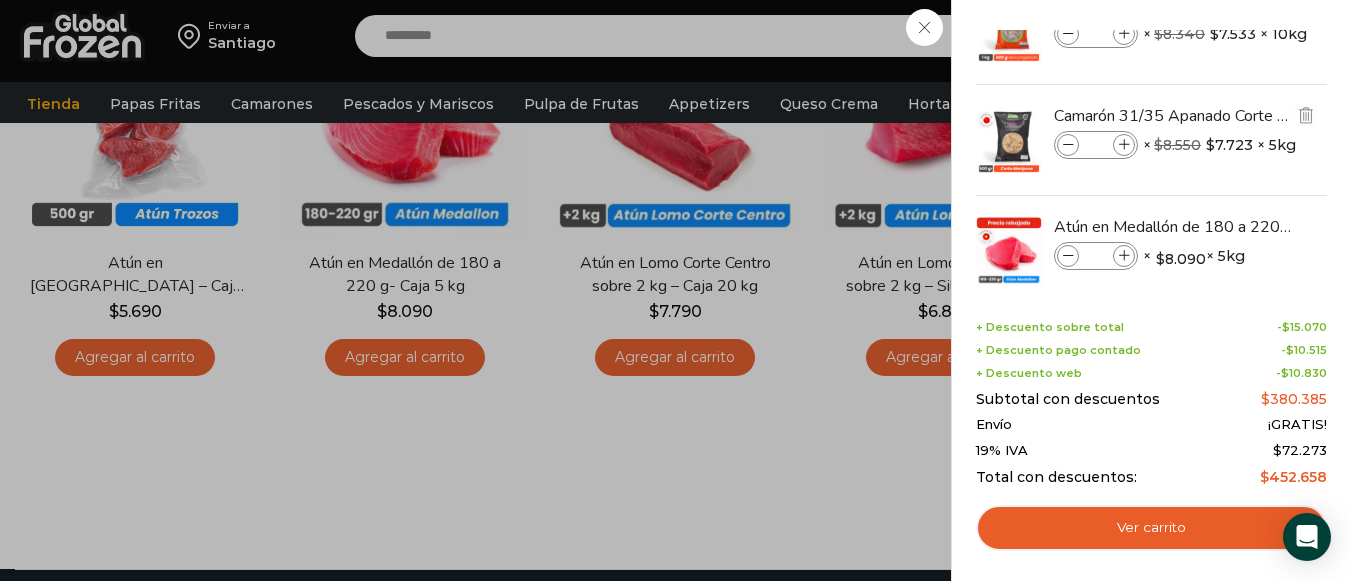 scroll, scrollTop: 86, scrollLeft: 0, axis: vertical 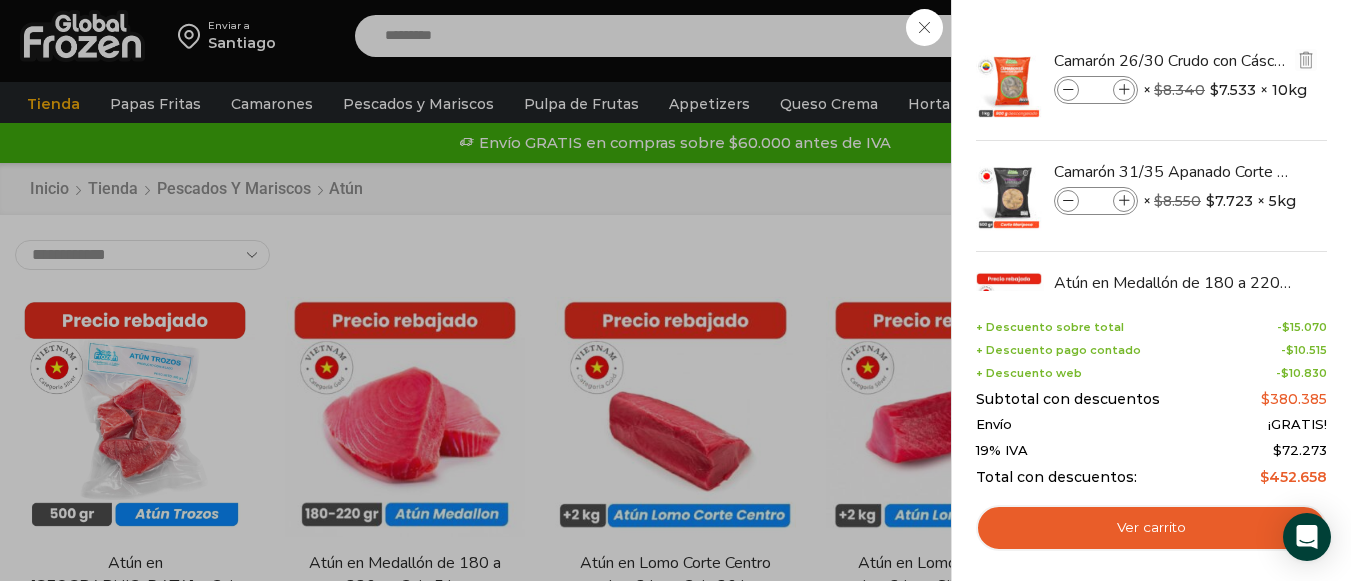 click at bounding box center [1124, 90] 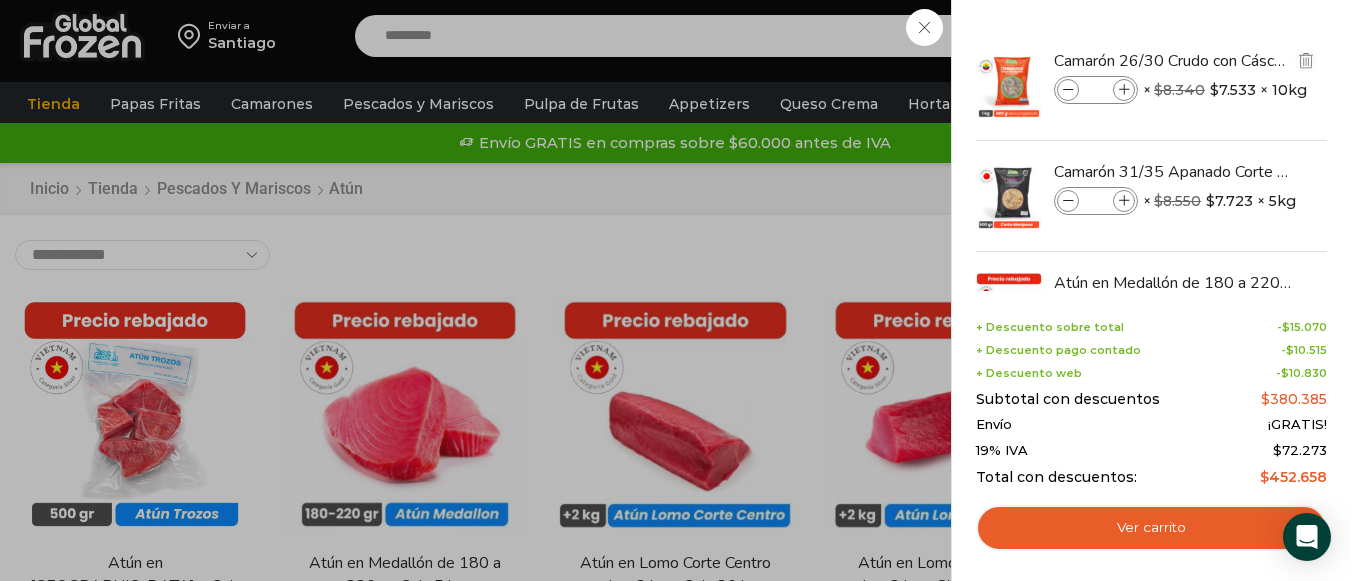 type on "*" 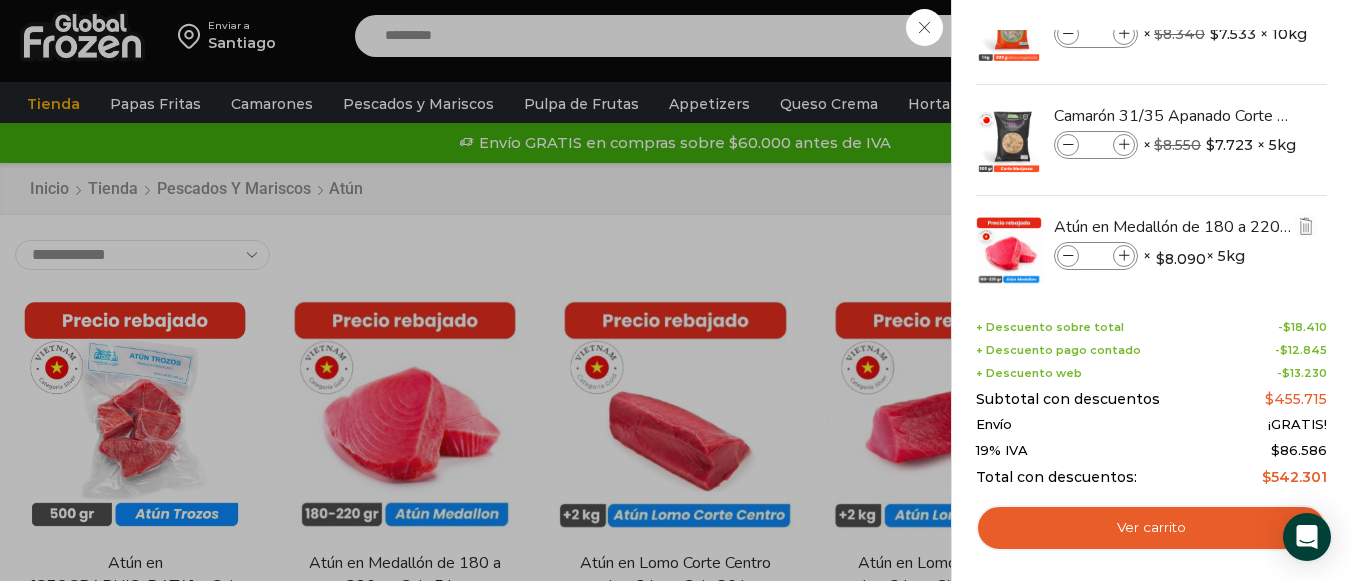 scroll, scrollTop: 86, scrollLeft: 0, axis: vertical 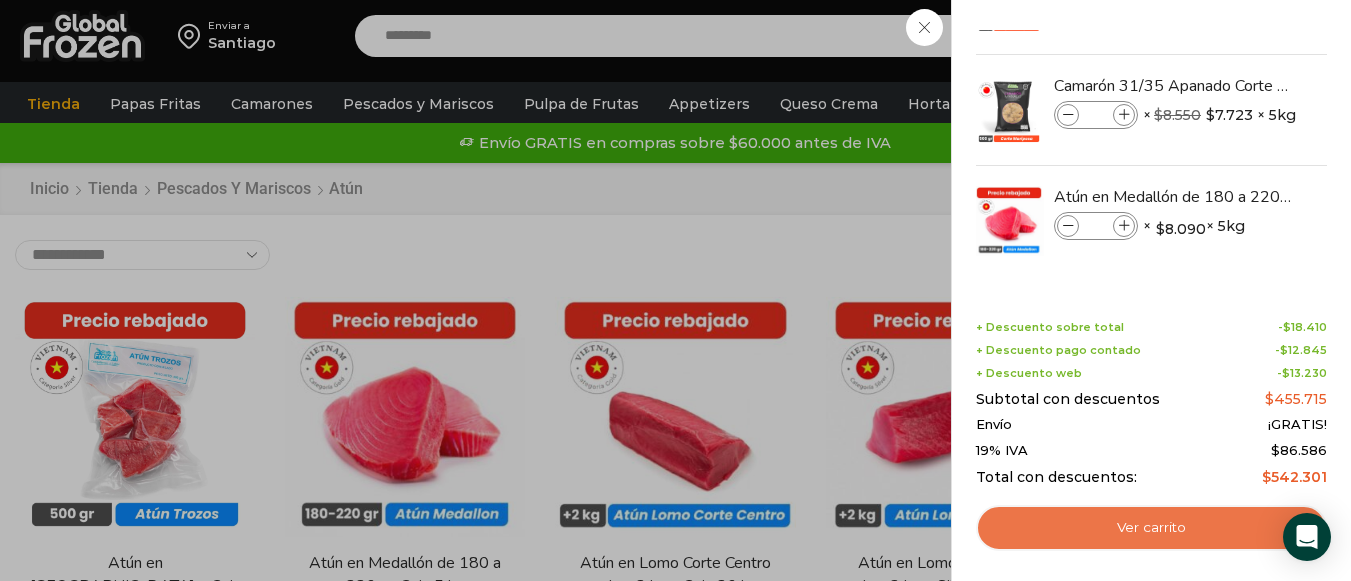click on "Ver carrito" at bounding box center (1151, 528) 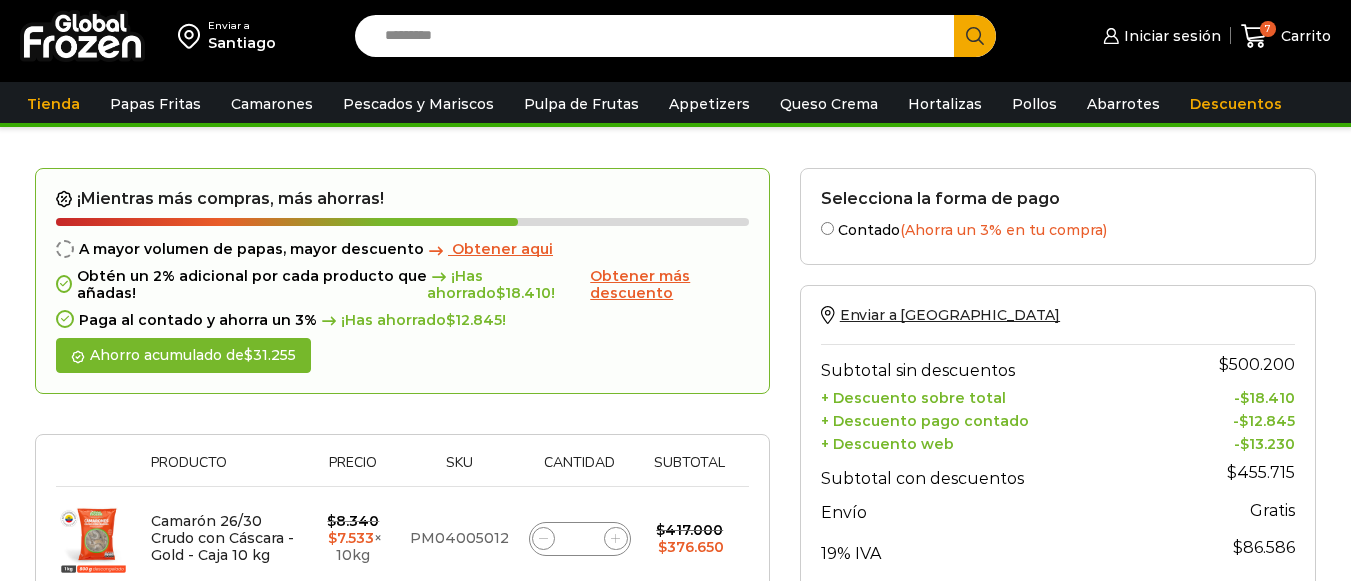 scroll, scrollTop: 100, scrollLeft: 0, axis: vertical 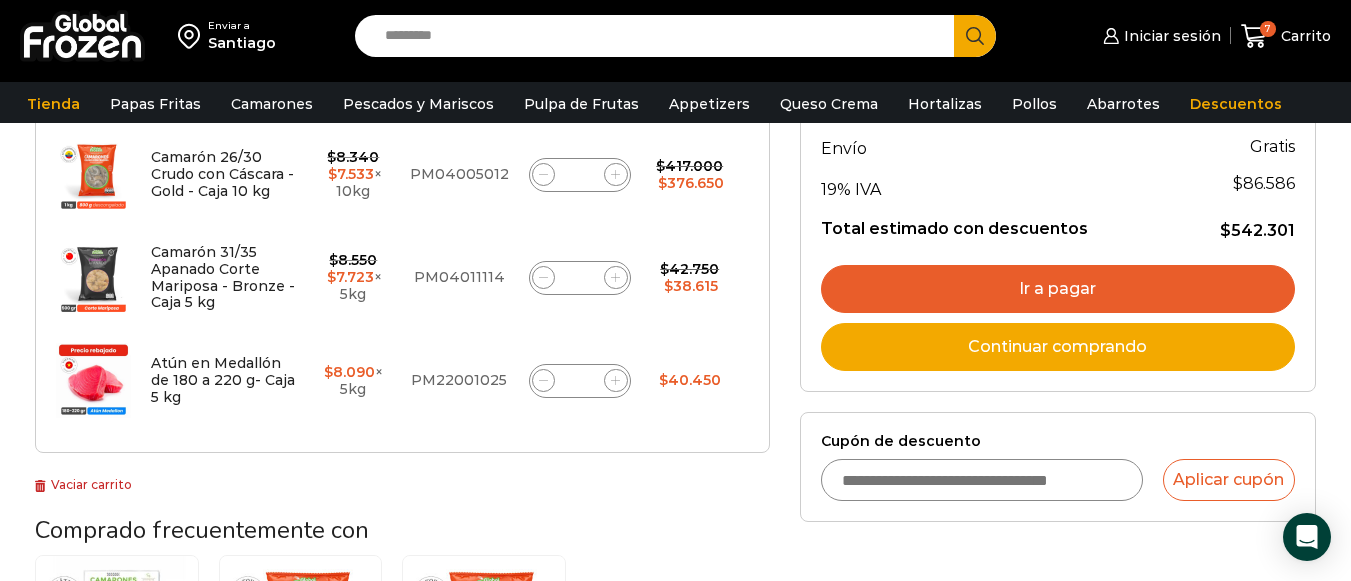 click on "Cupón de descuento" at bounding box center [982, 480] 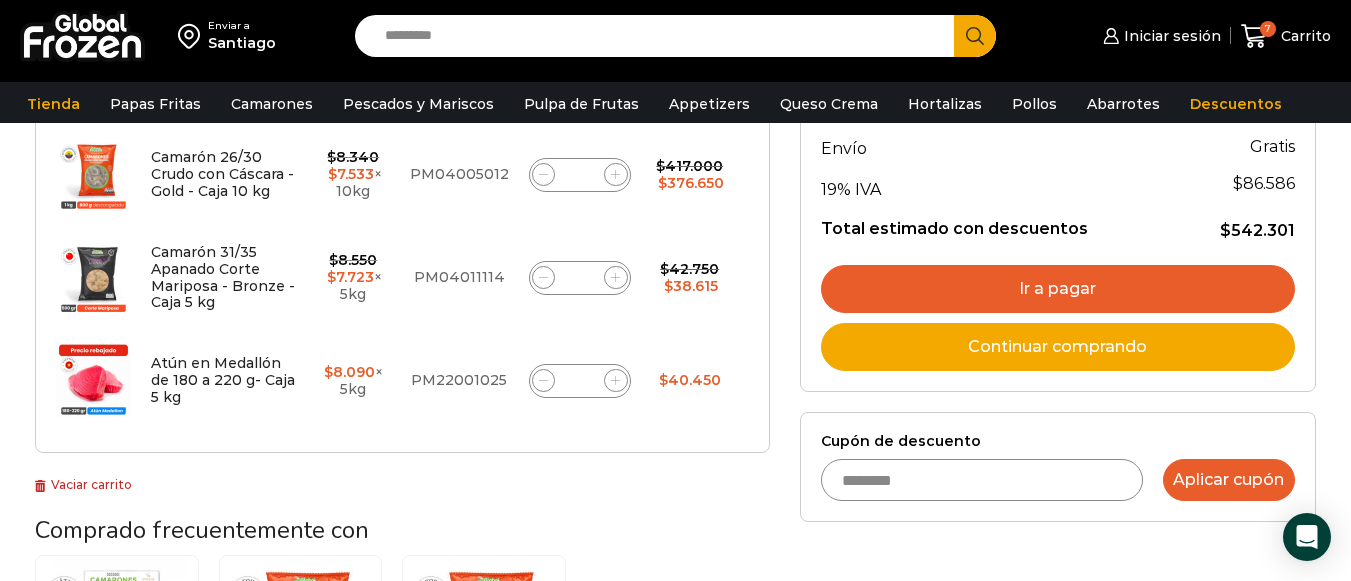 type on "********" 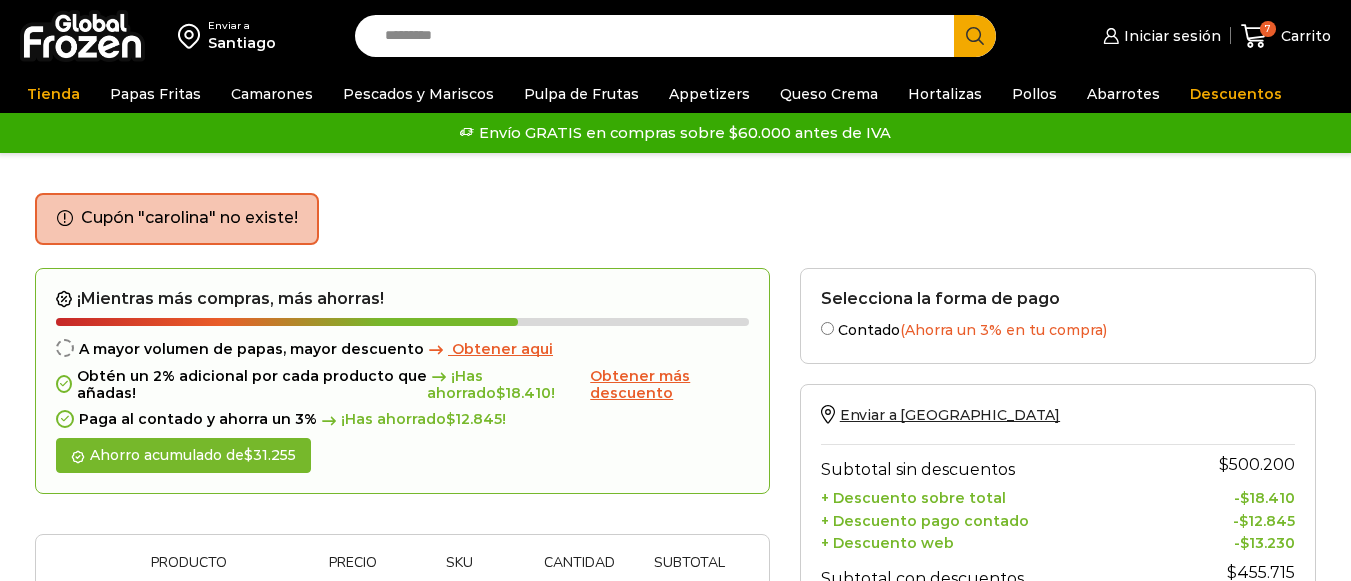 scroll, scrollTop: 0, scrollLeft: 0, axis: both 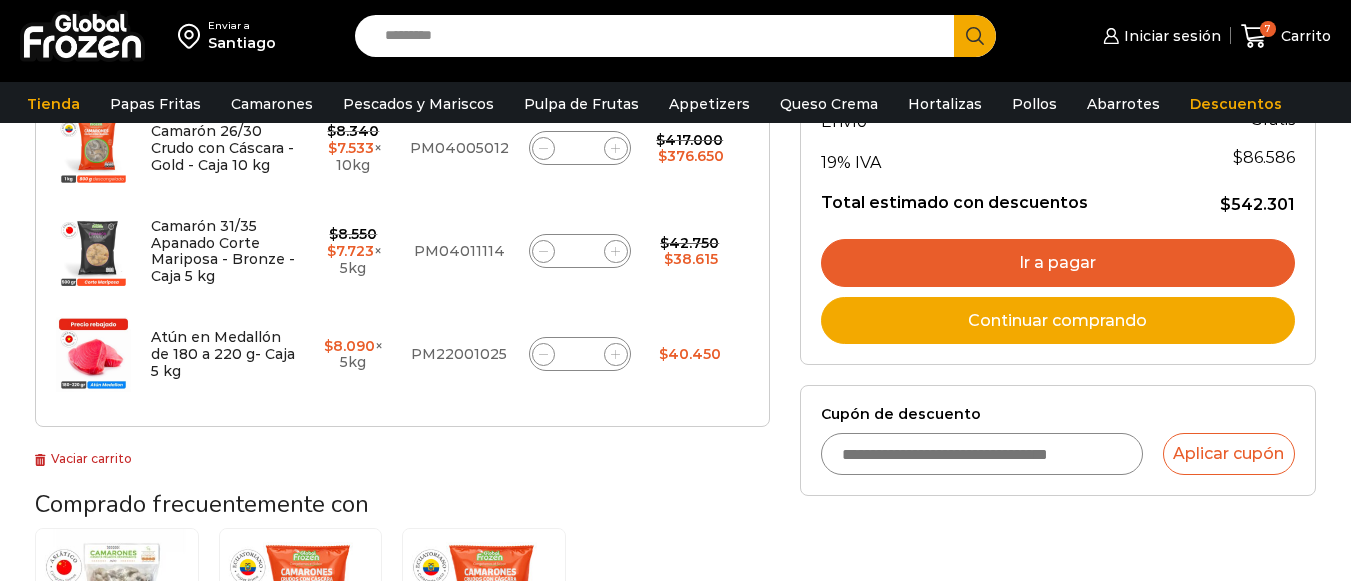 click on "Cupón de descuento" at bounding box center (982, 454) 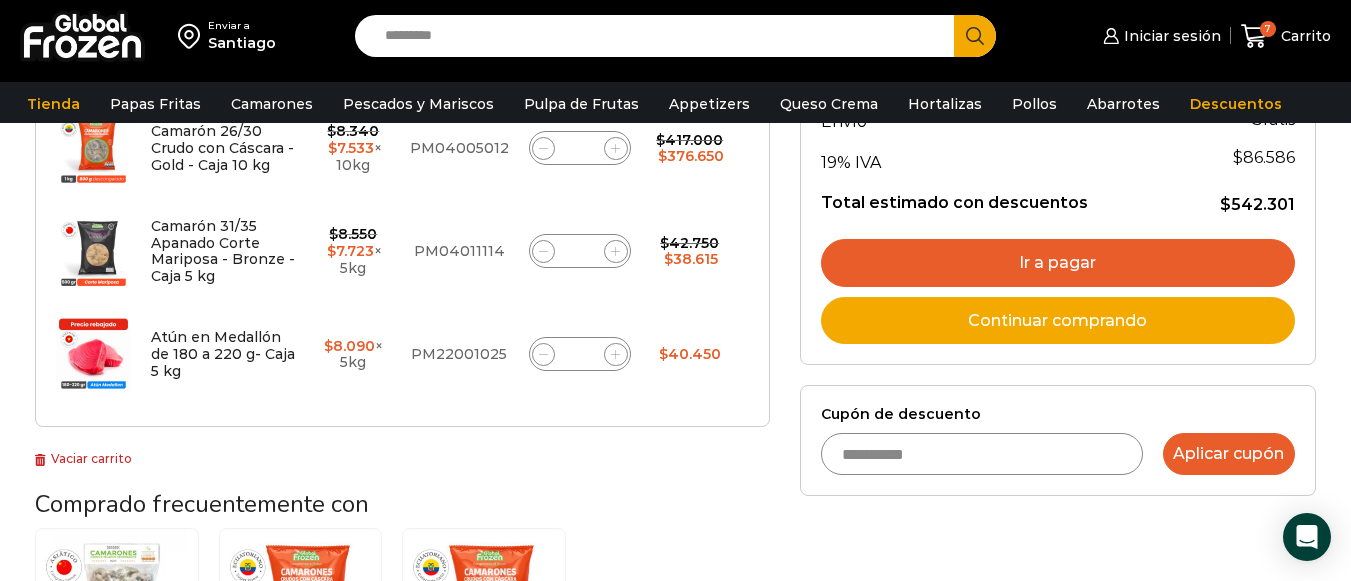 type on "**********" 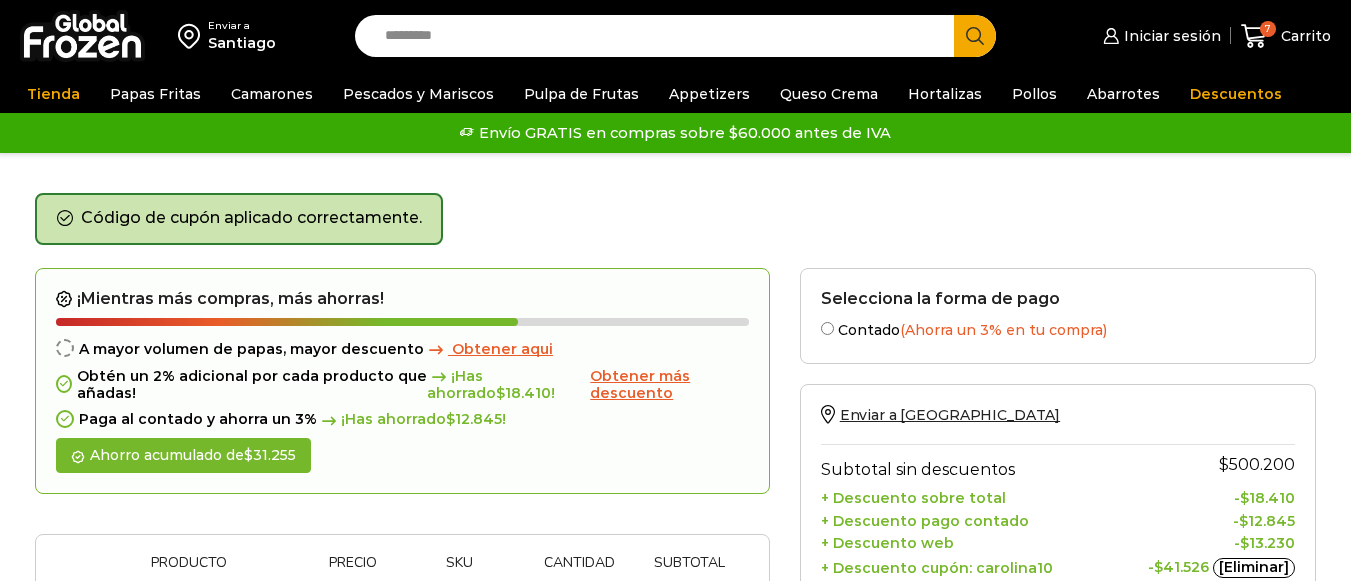 scroll, scrollTop: 0, scrollLeft: 0, axis: both 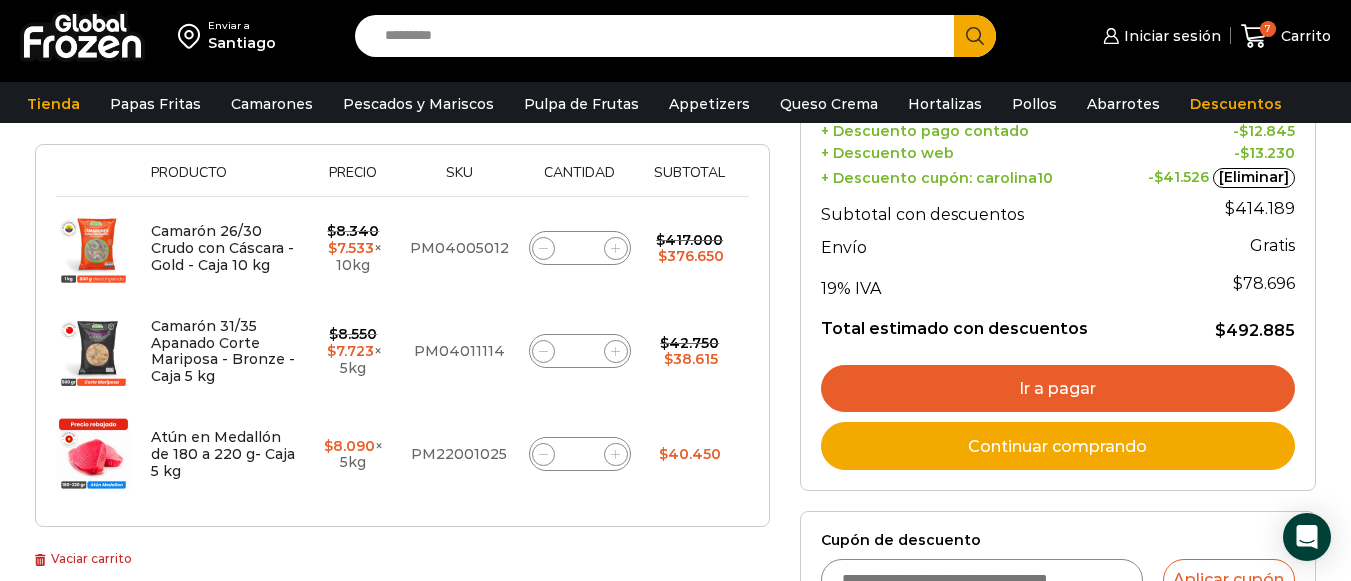 click on "Ir a pagar" at bounding box center (1058, 389) 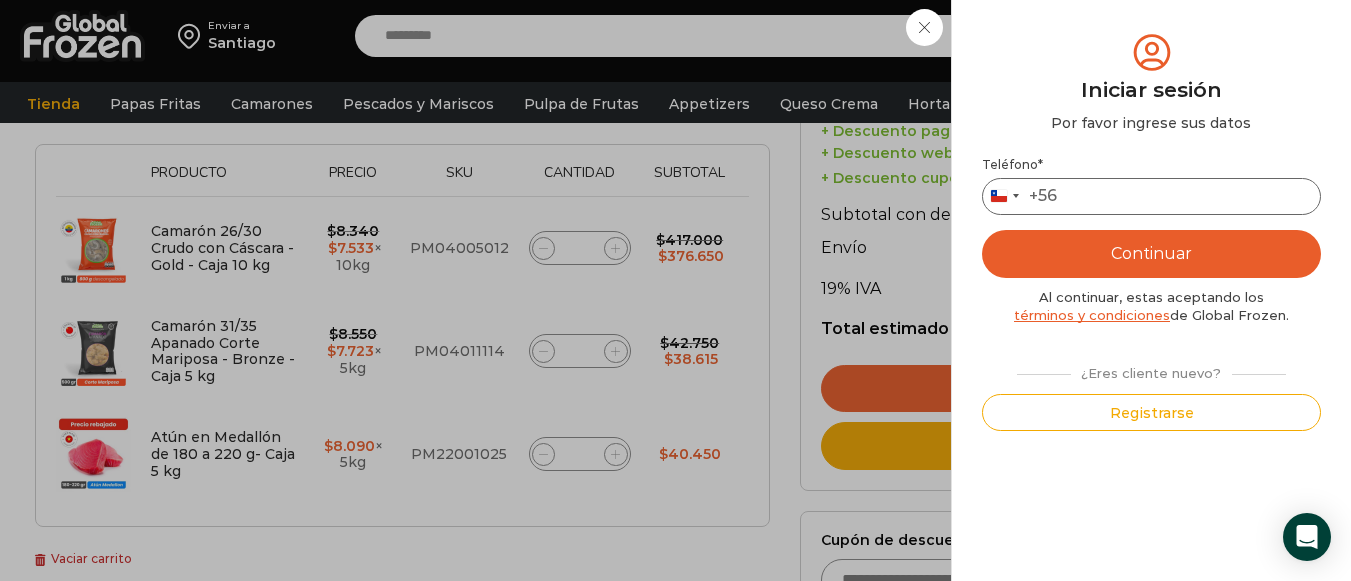 click on "Teléfono
*" at bounding box center [1151, 196] 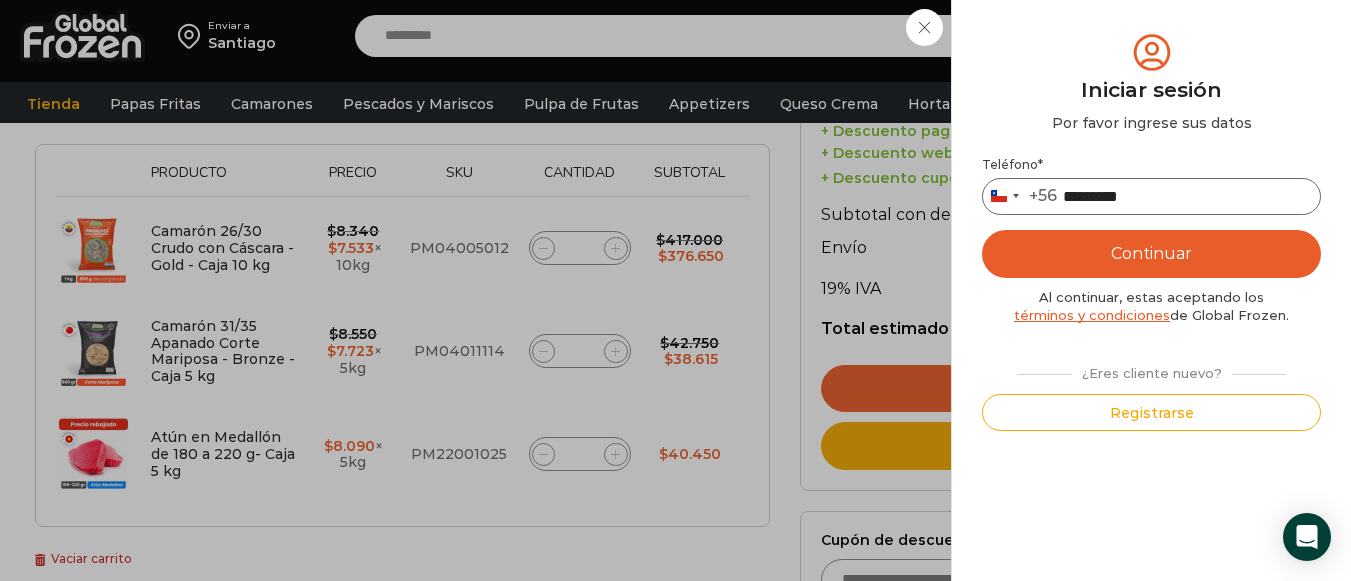 type on "*********" 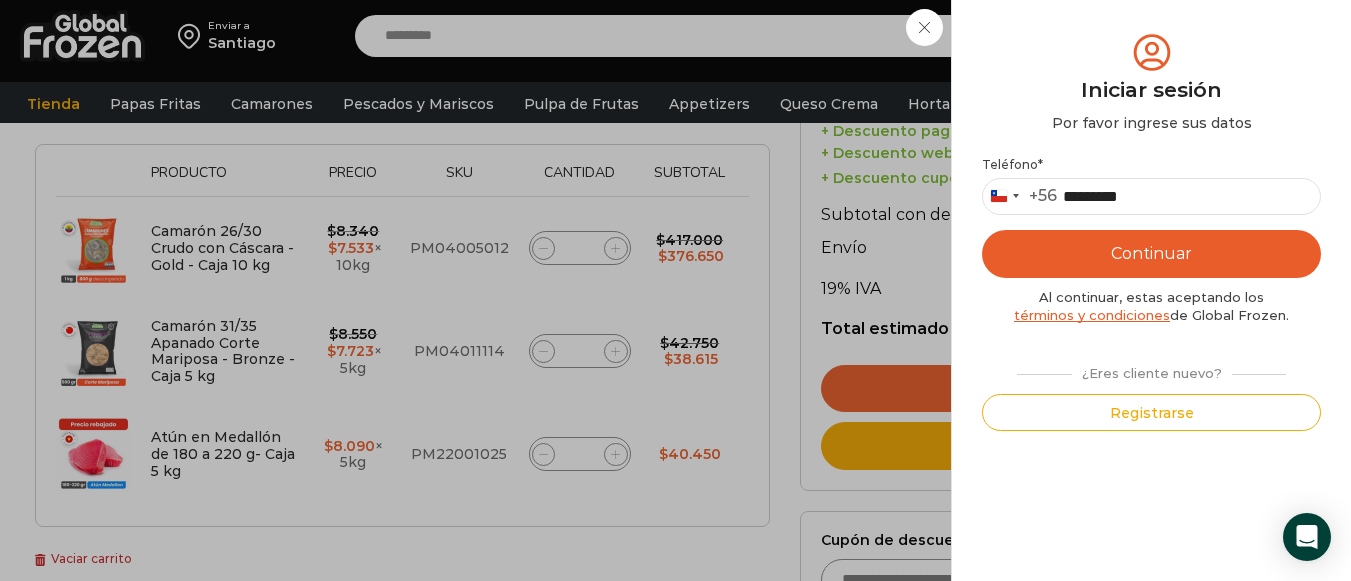 click on "Continuar" at bounding box center [1151, 254] 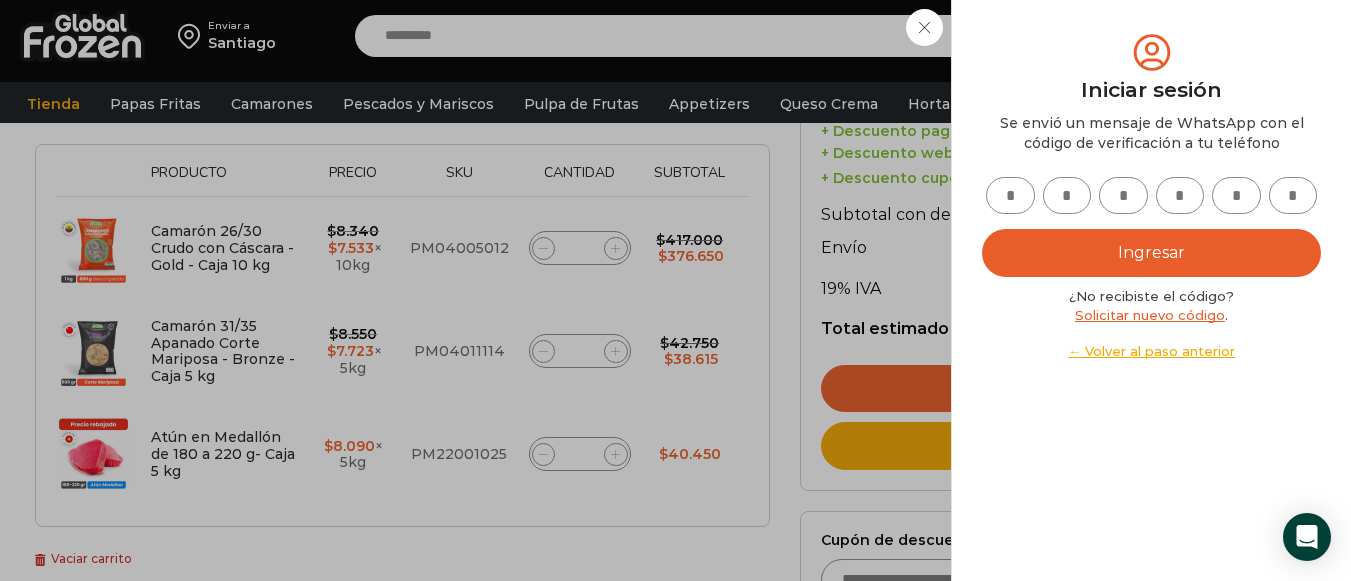drag, startPoint x: 1040, startPoint y: 196, endPoint x: 1015, endPoint y: 188, distance: 26.24881 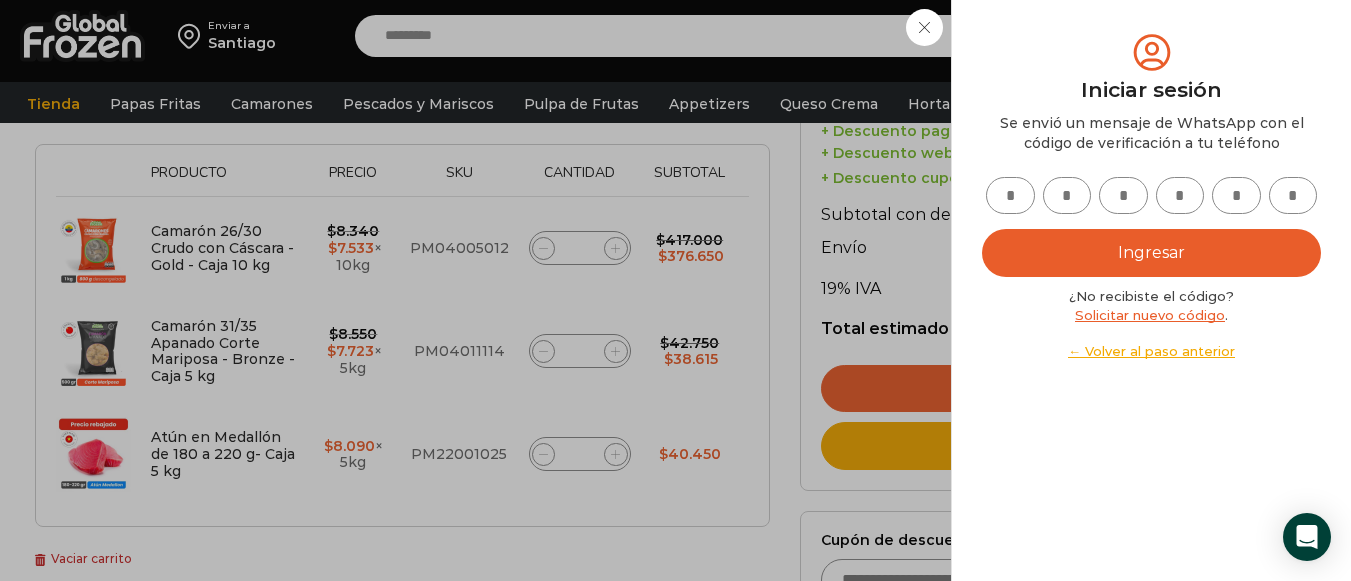 click at bounding box center [1010, 195] 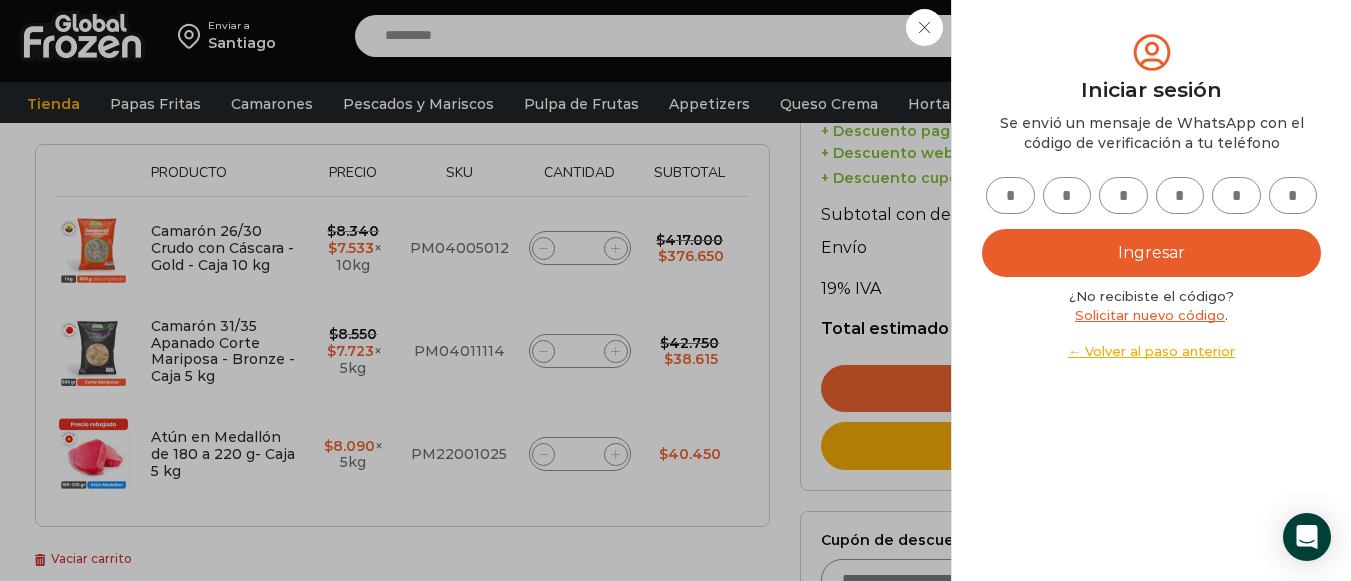 type on "*" 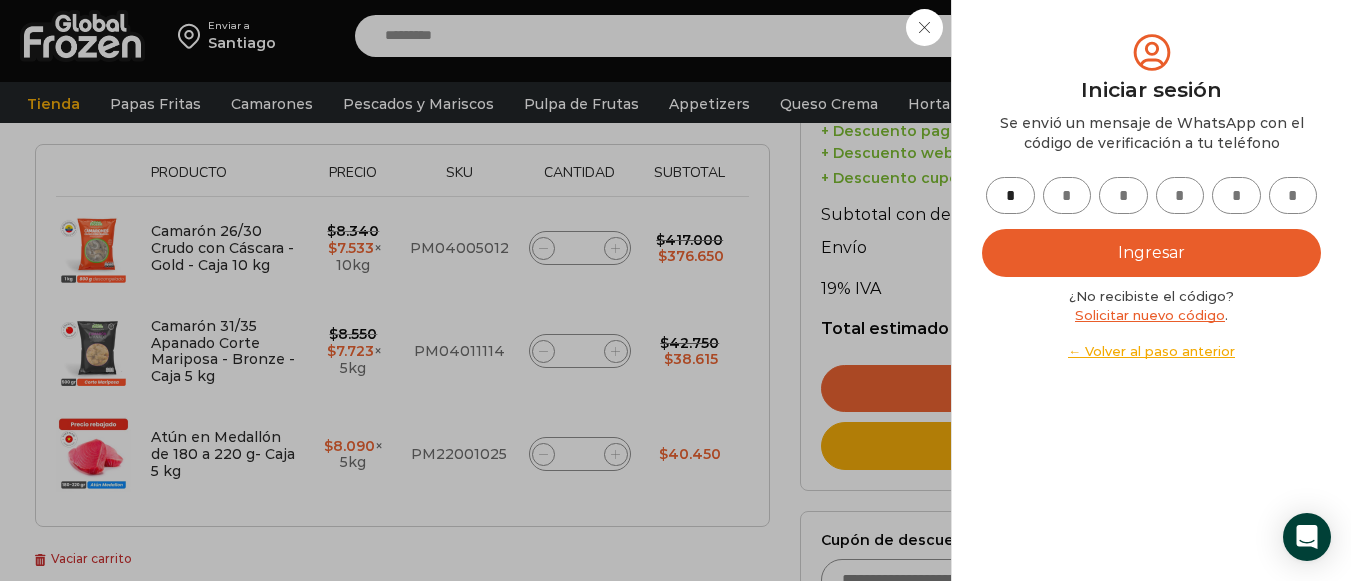type on "*" 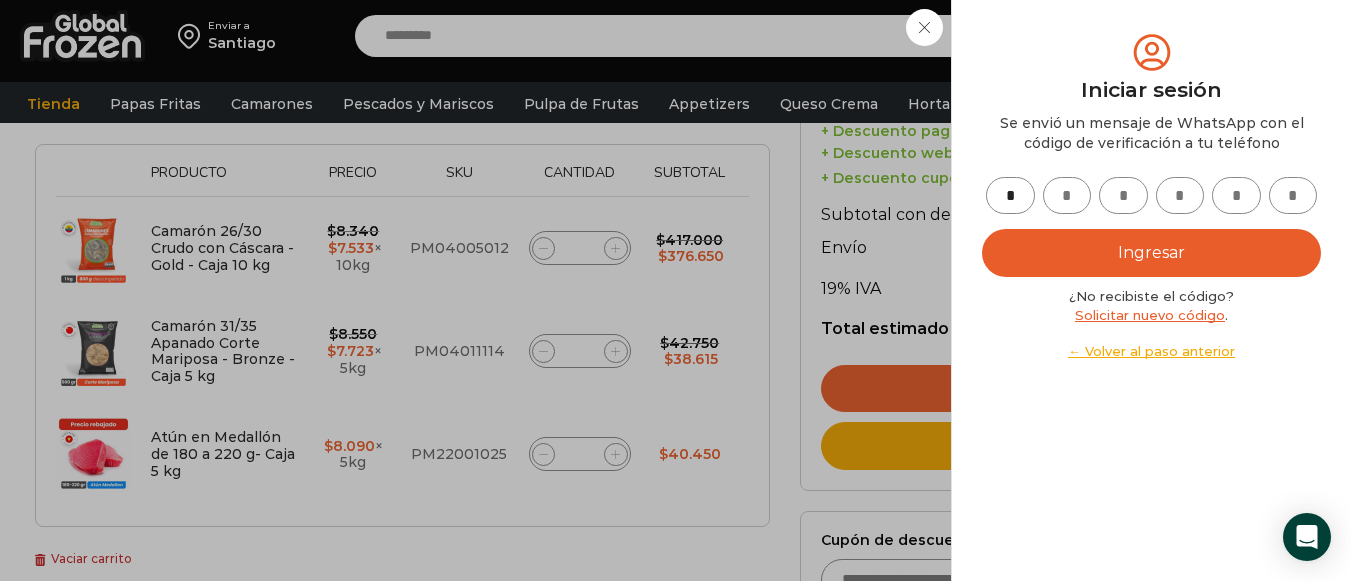 type on "*" 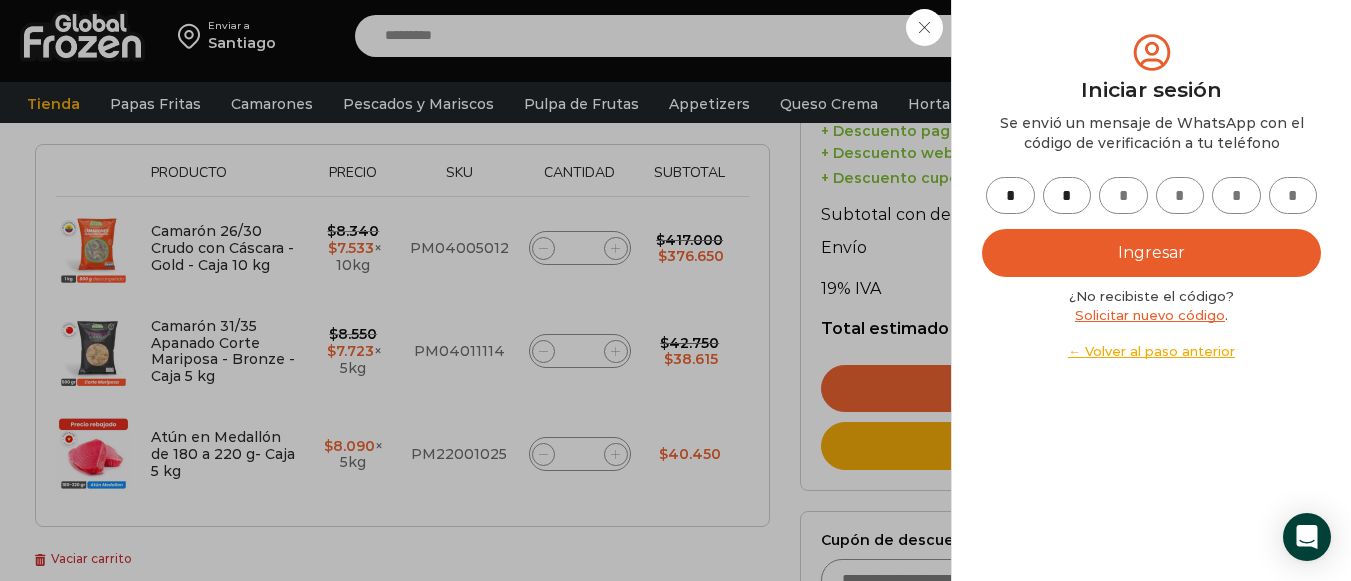 type on "*" 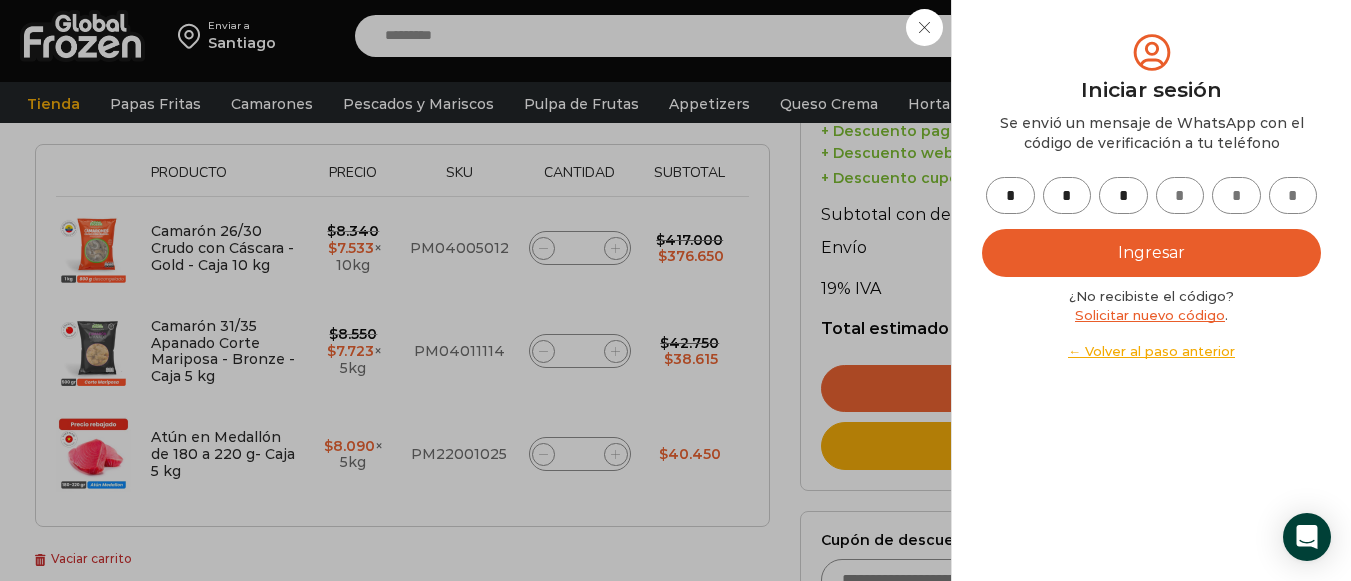type on "*" 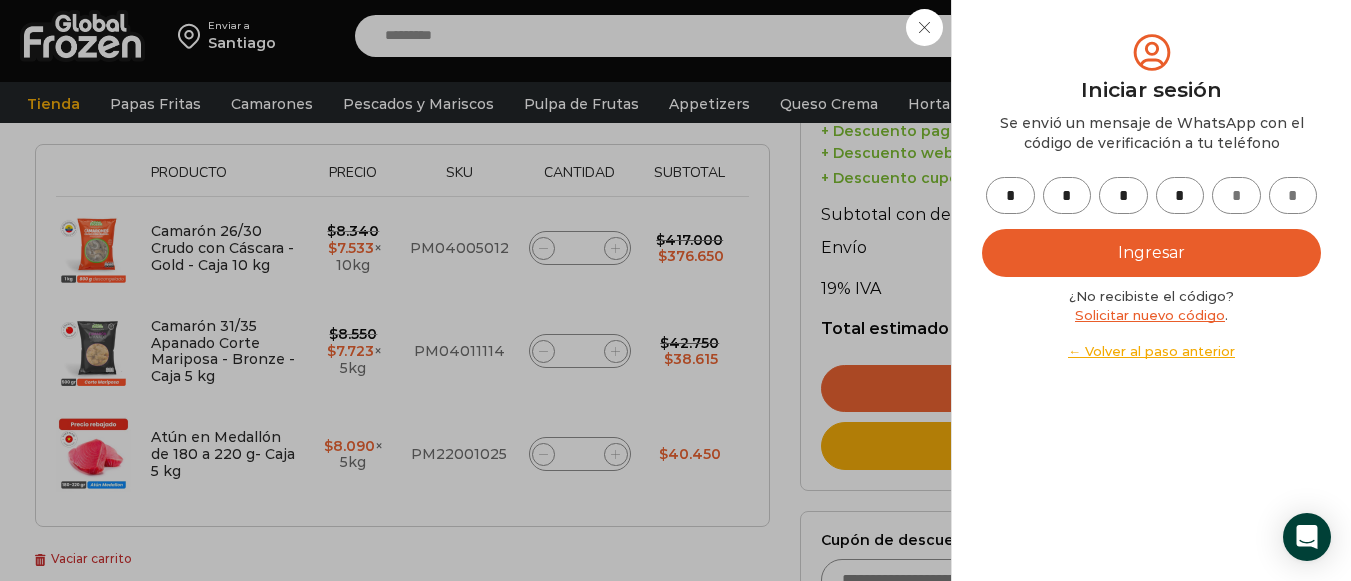 type on "*" 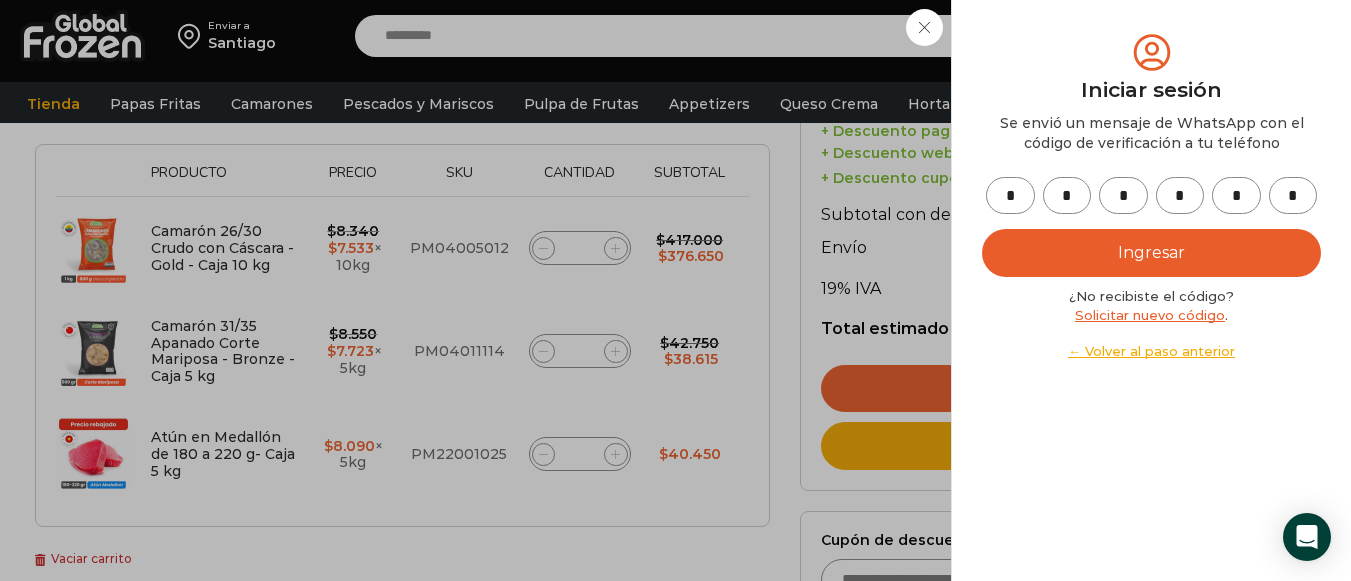 type on "*" 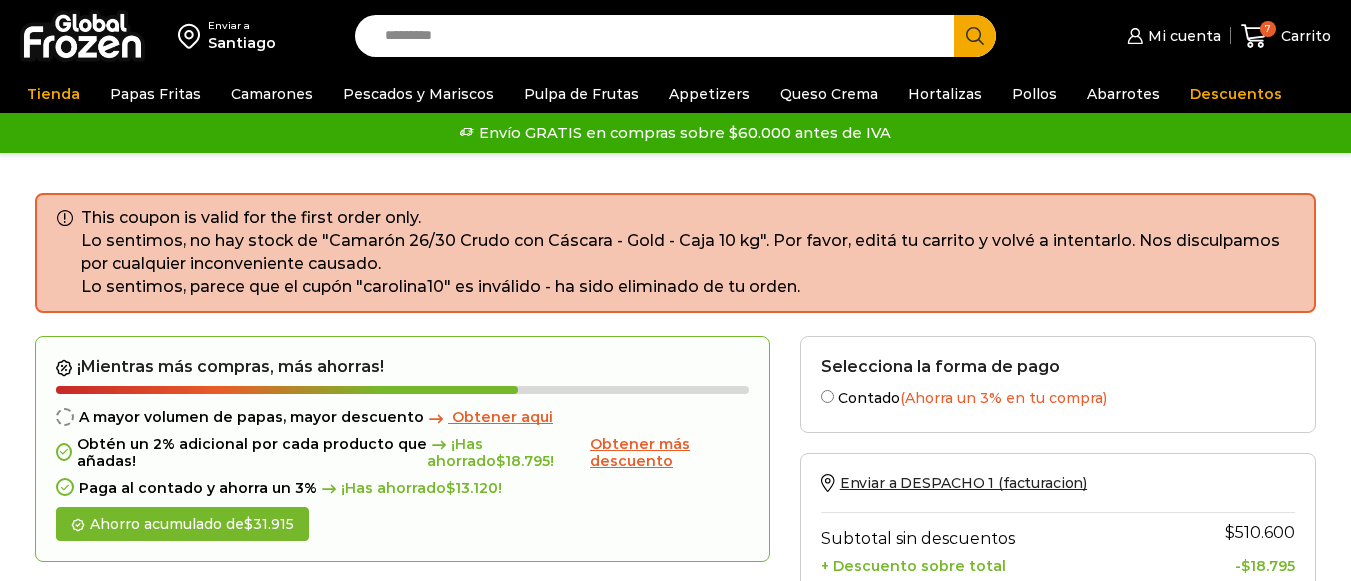 scroll, scrollTop: 0, scrollLeft: 0, axis: both 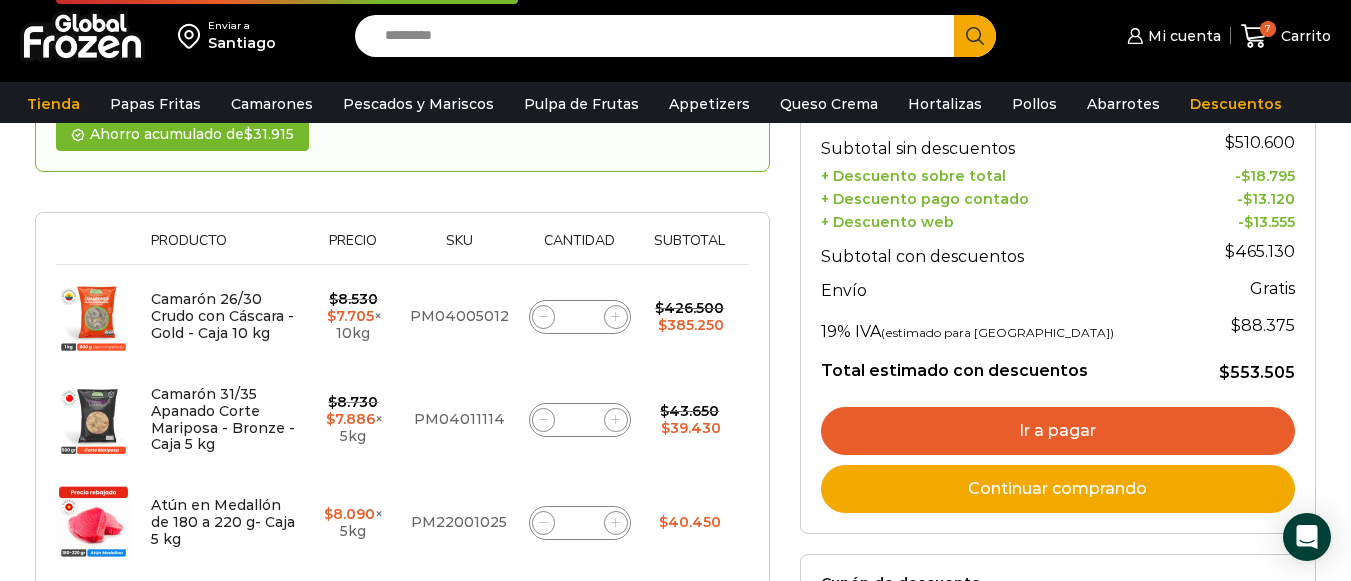click on "Ir a pagar" at bounding box center (1058, 431) 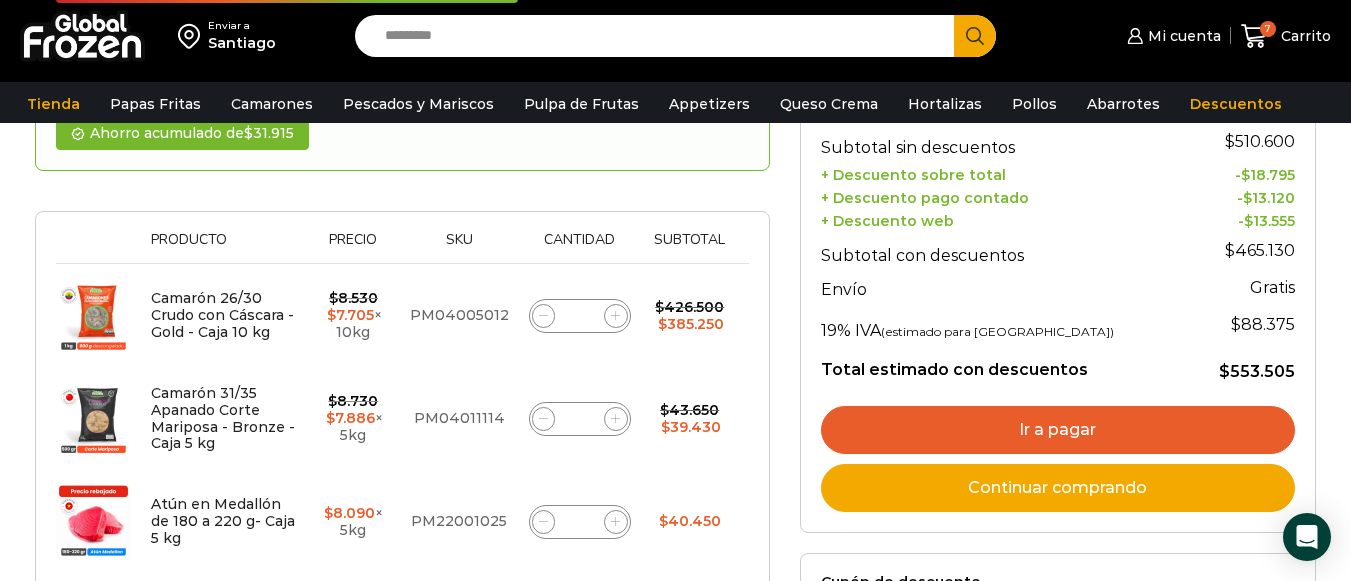 scroll, scrollTop: 400, scrollLeft: 0, axis: vertical 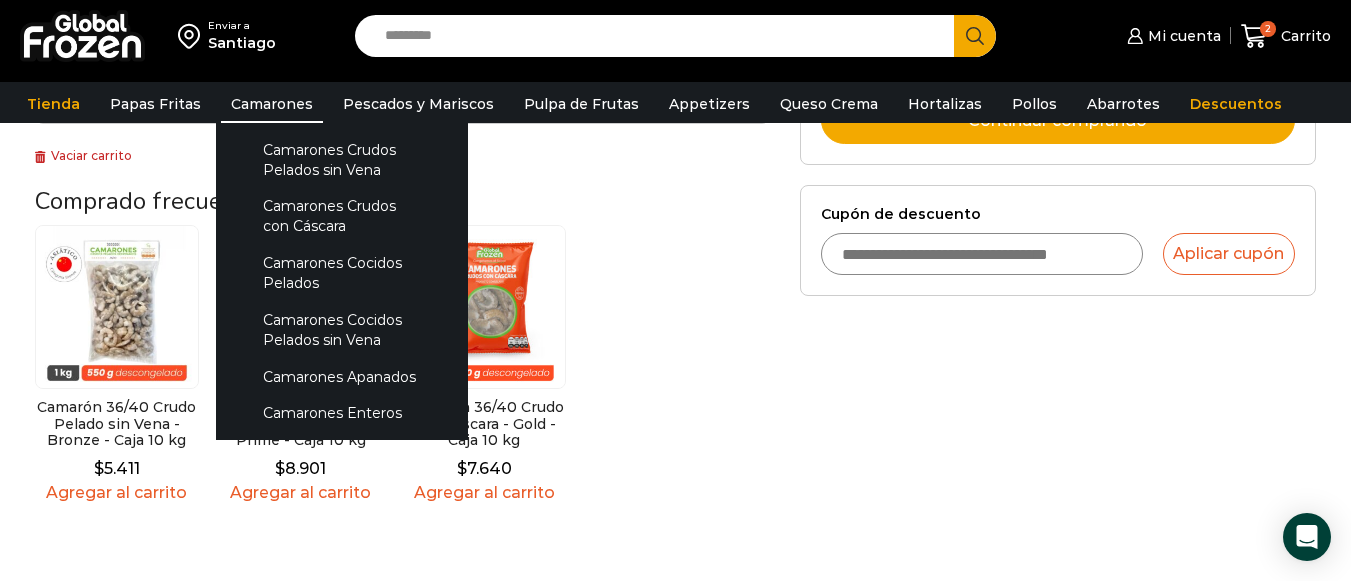 click on "Camarones" at bounding box center (272, 104) 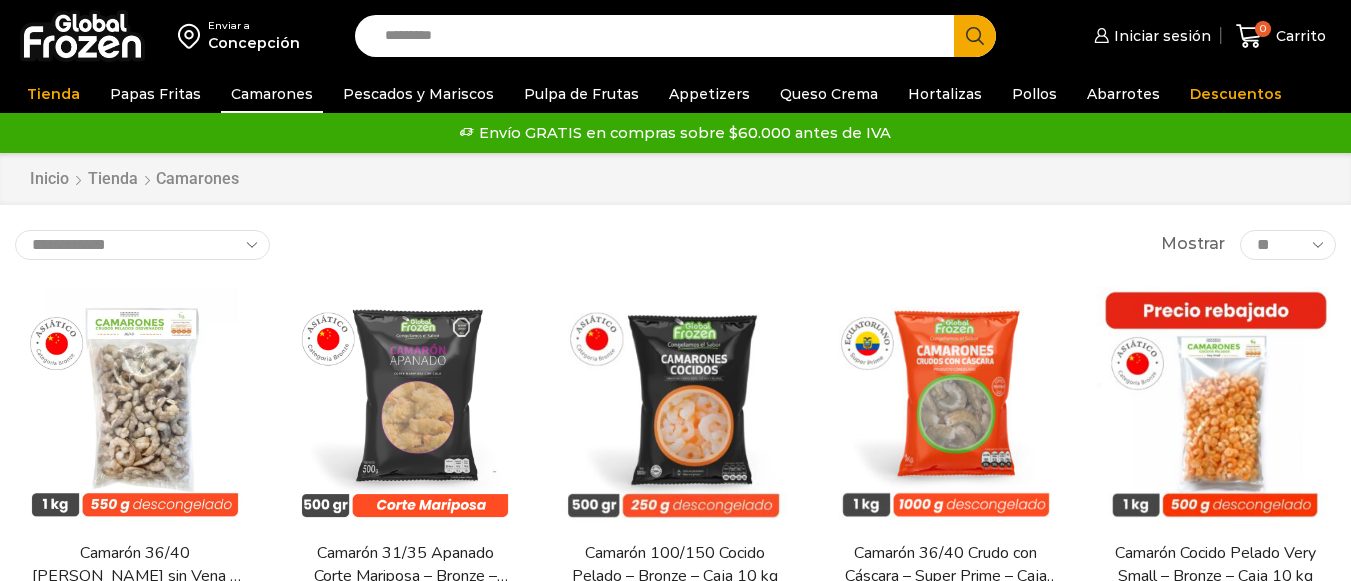 scroll, scrollTop: 0, scrollLeft: 0, axis: both 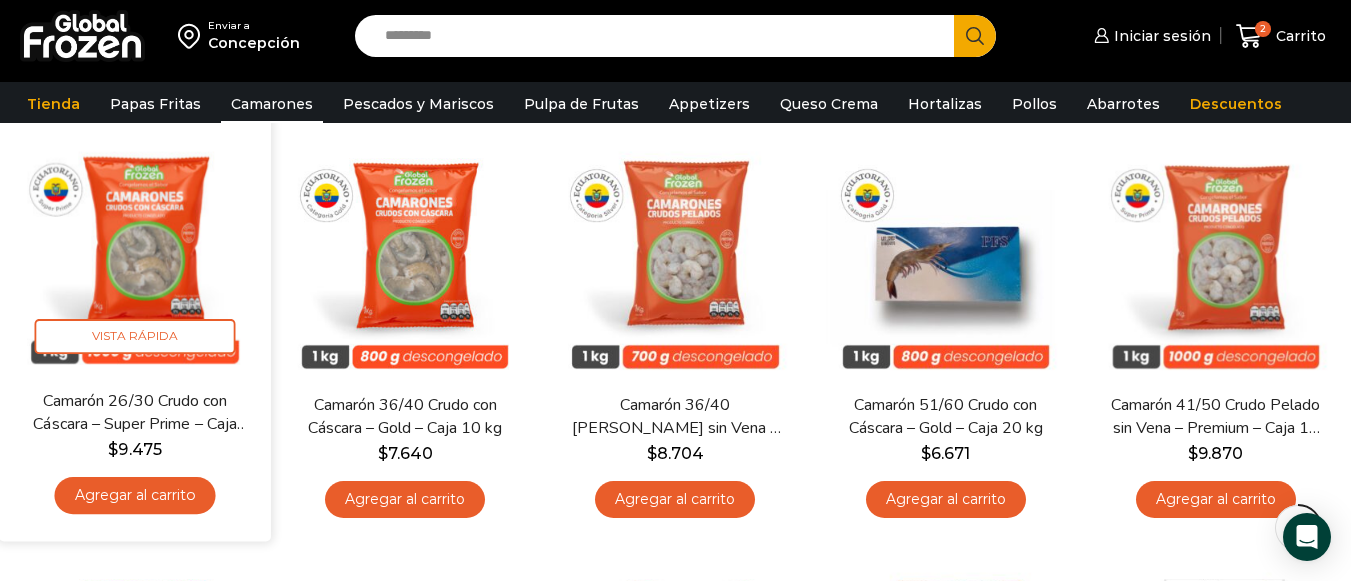 click on "Agregar al carrito" at bounding box center [135, 495] 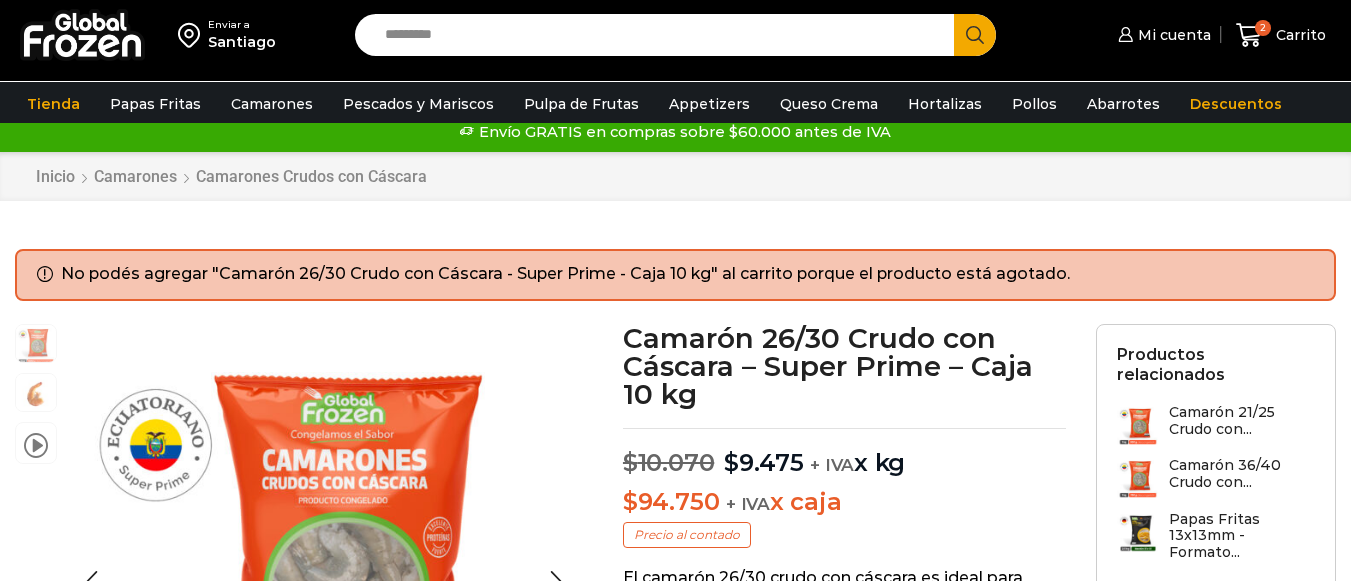 scroll, scrollTop: 1, scrollLeft: 0, axis: vertical 